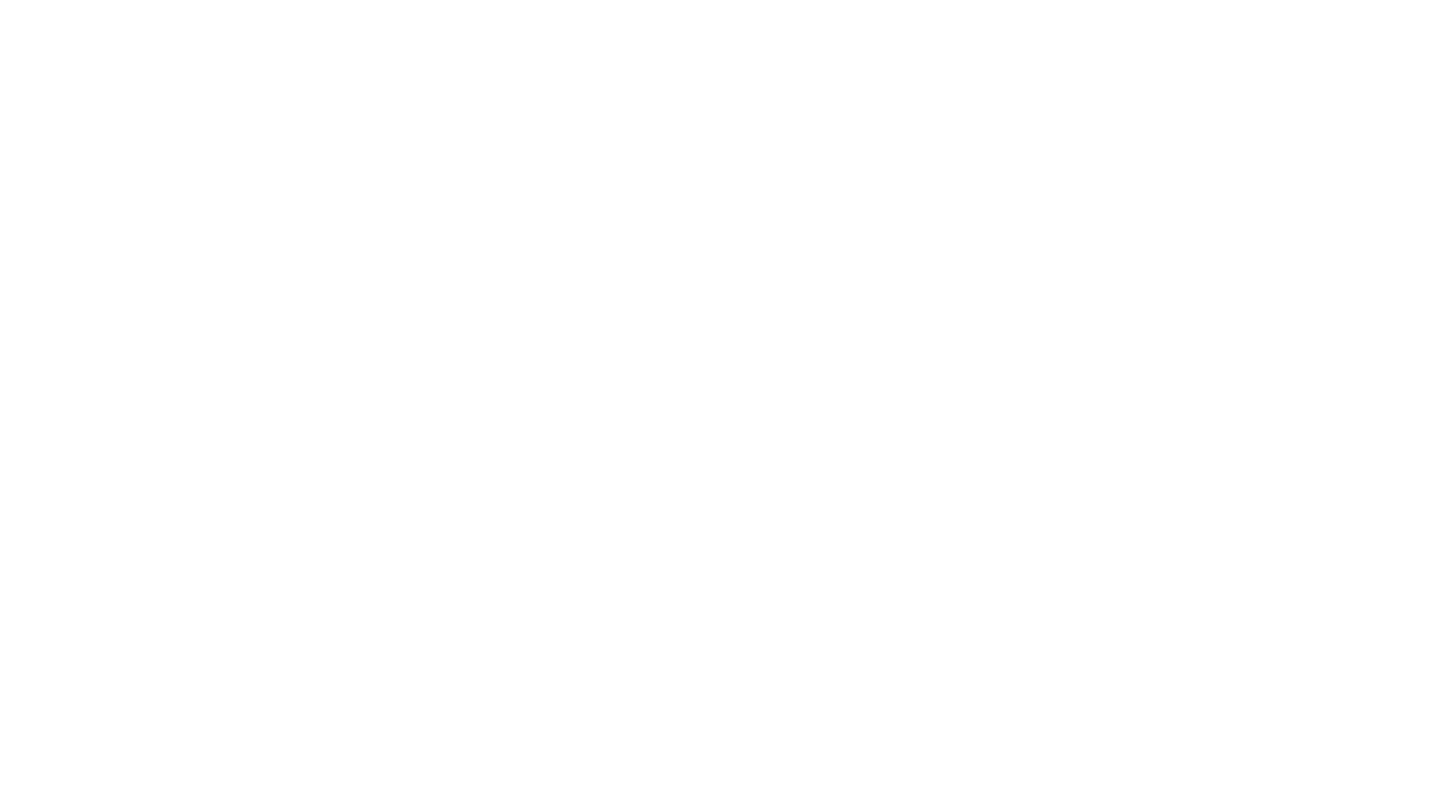 scroll, scrollTop: 0, scrollLeft: 0, axis: both 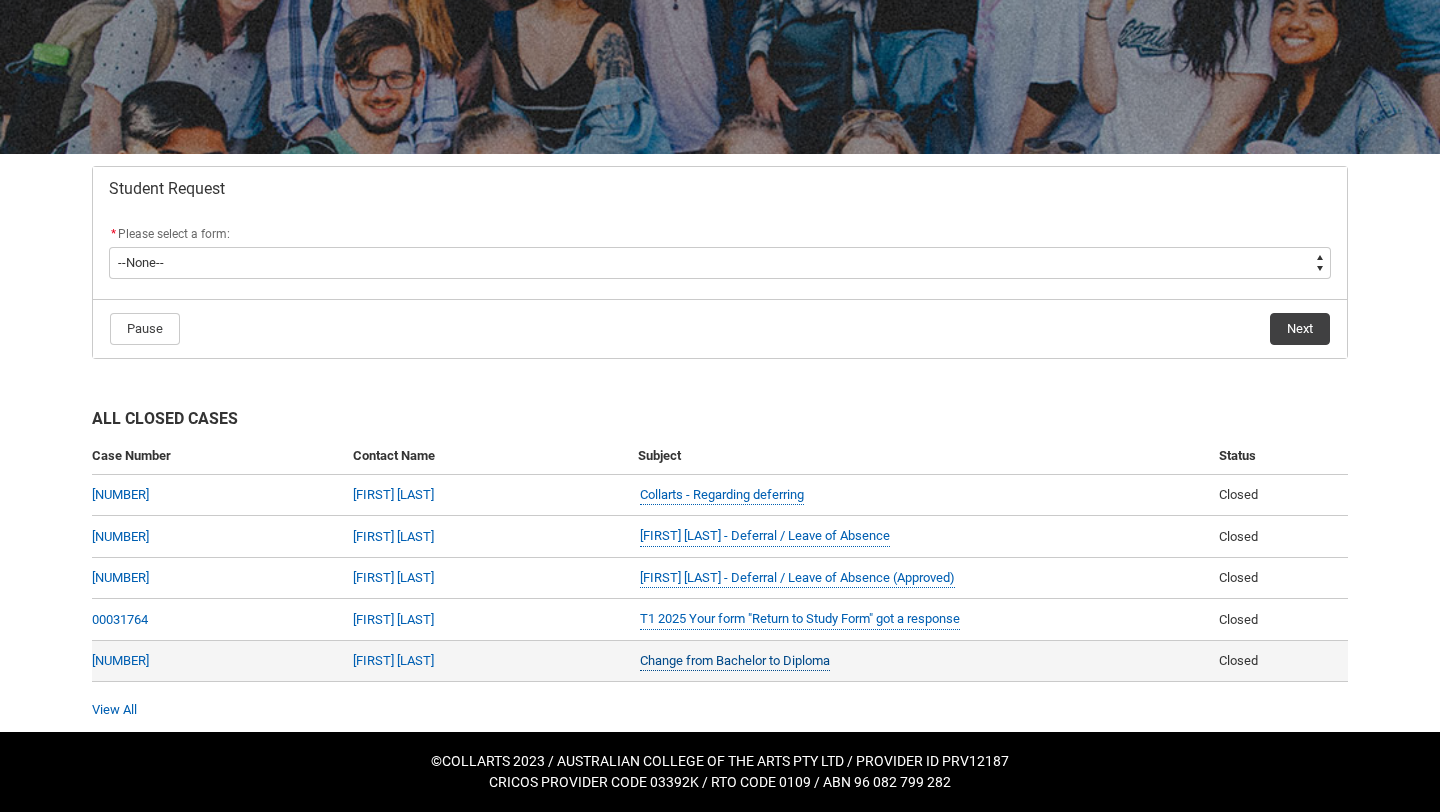 click on "Change from Bachelor to Diploma" at bounding box center [735, 661] 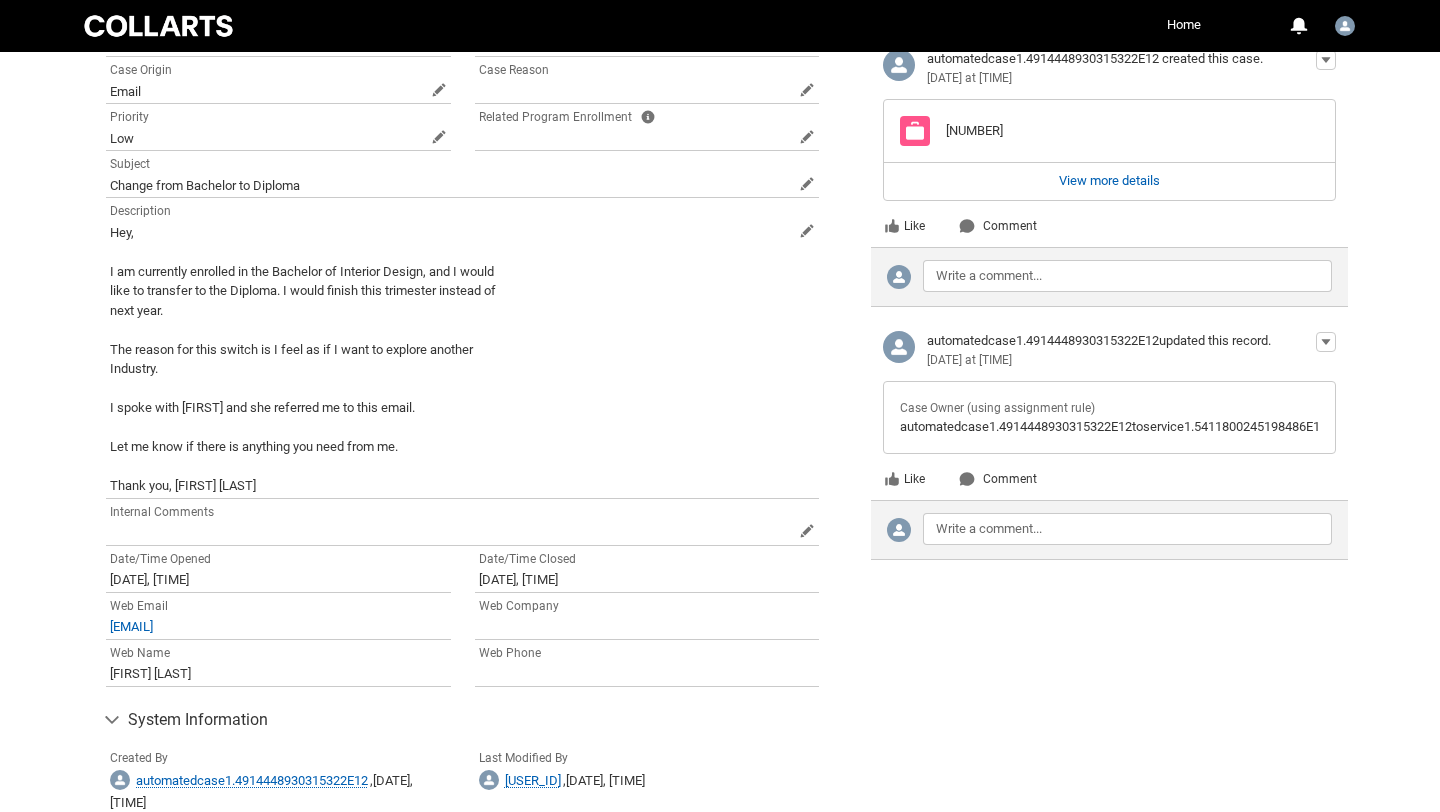 scroll, scrollTop: 0, scrollLeft: 0, axis: both 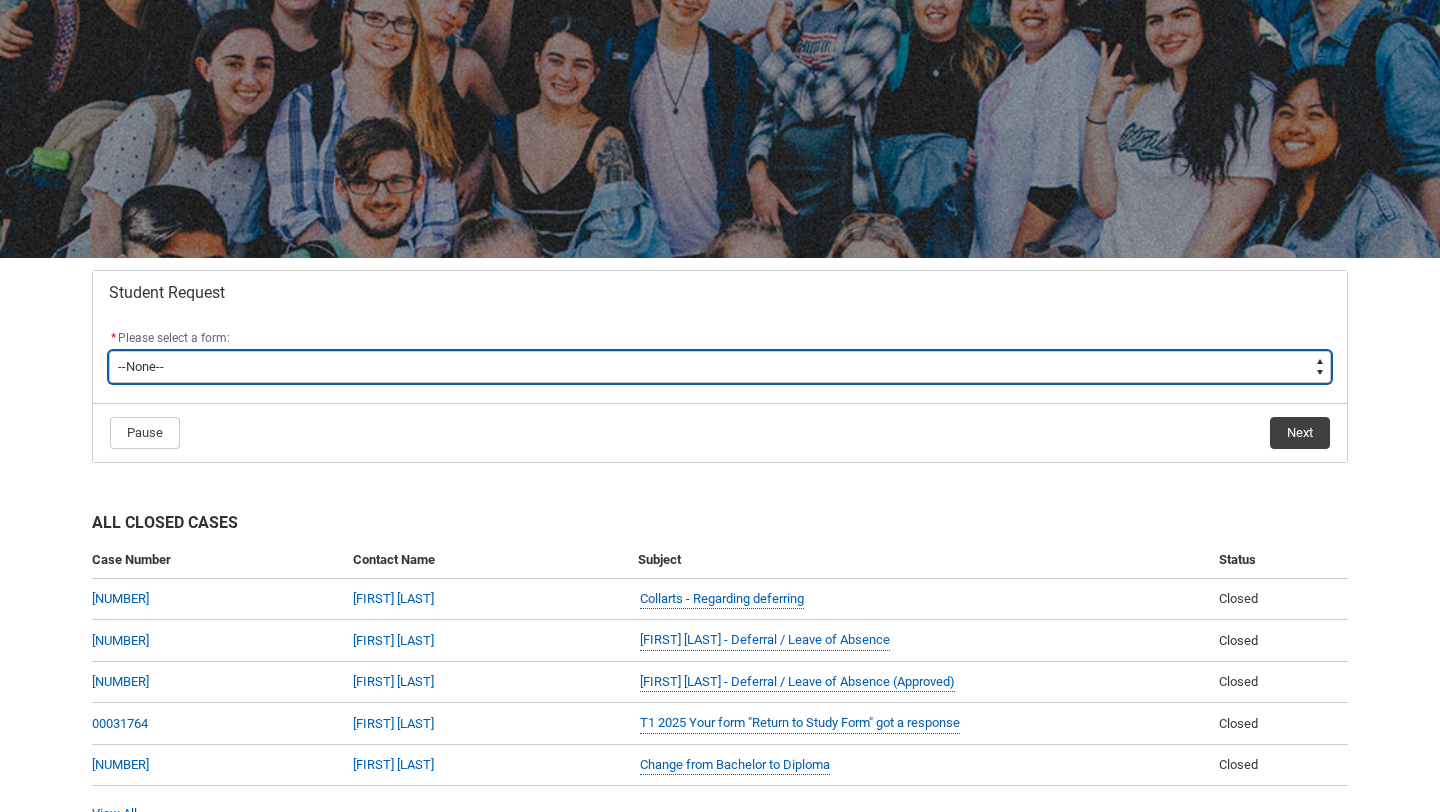 click on "--None-- Academic Transcript Application to Appeal Assignment Extension Change of Legal Name Course Credit / RPL Course Transfer Deferral / Leave of Absence Enrolment Variation Financial Hardship Program General Enquiry Grievance Reasonable Adjustment Return to Study Application Special Consideration Tuition Fee Refund Withdraw & Cancel Enrolment Information Release" at bounding box center (720, 367) 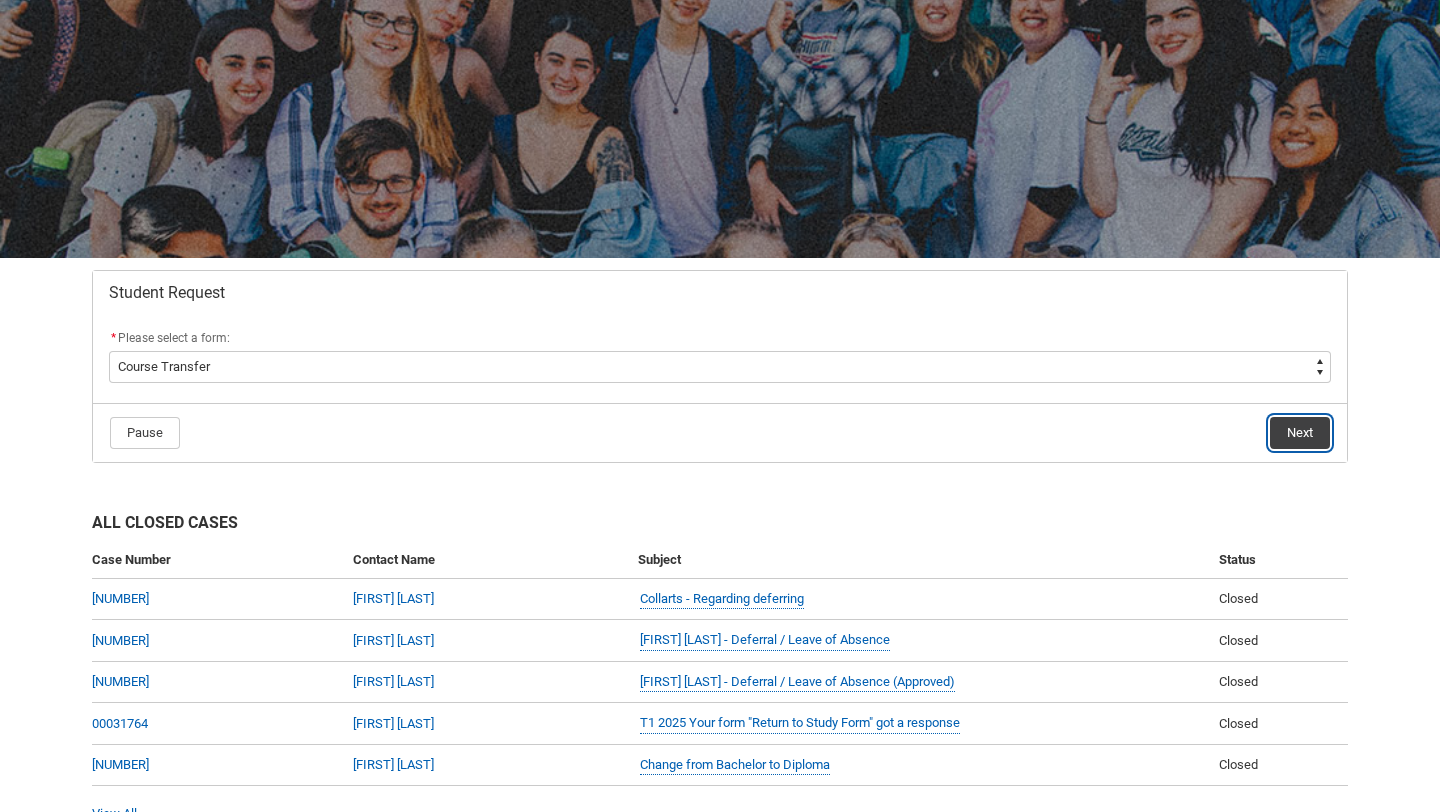 click on "Next" 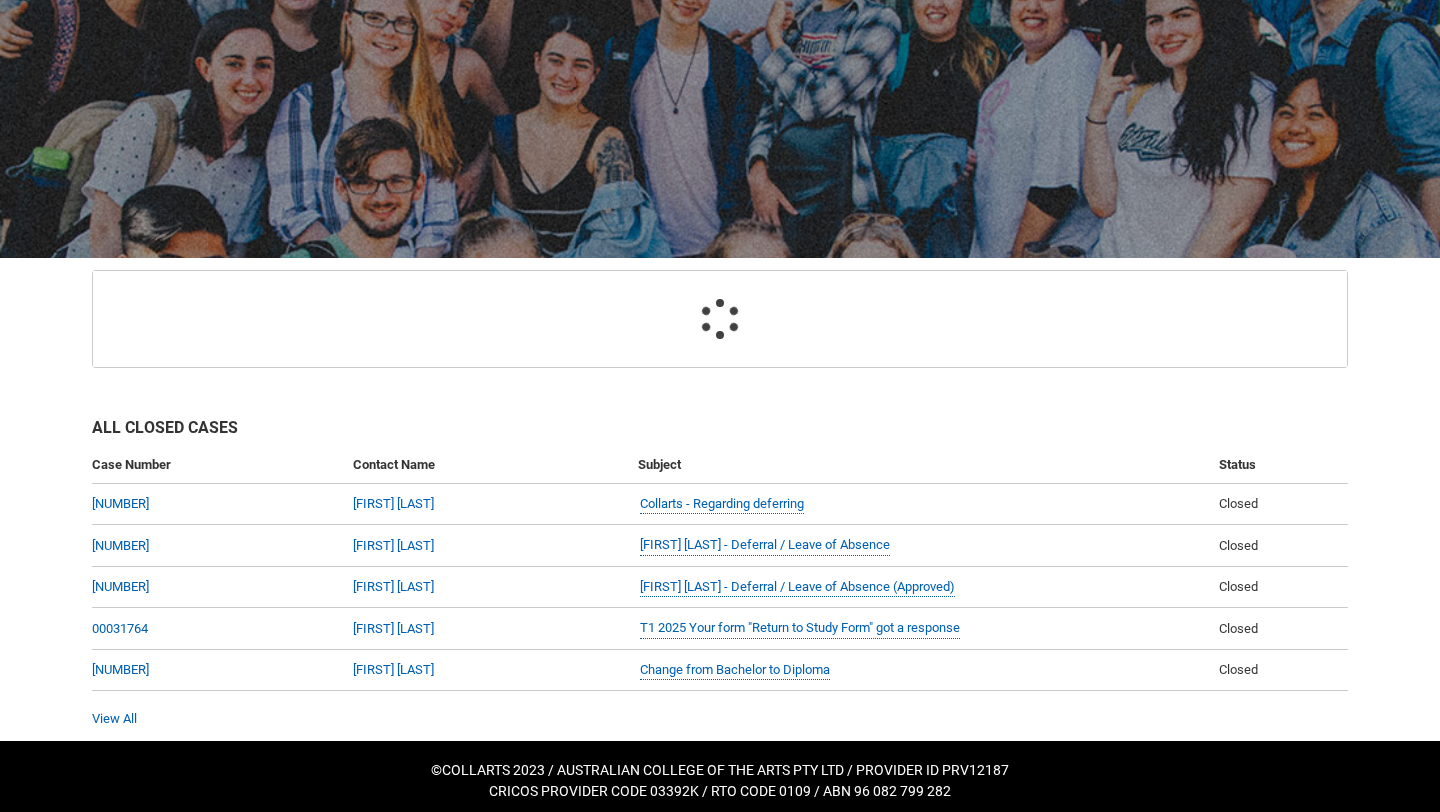 scroll, scrollTop: 213, scrollLeft: 0, axis: vertical 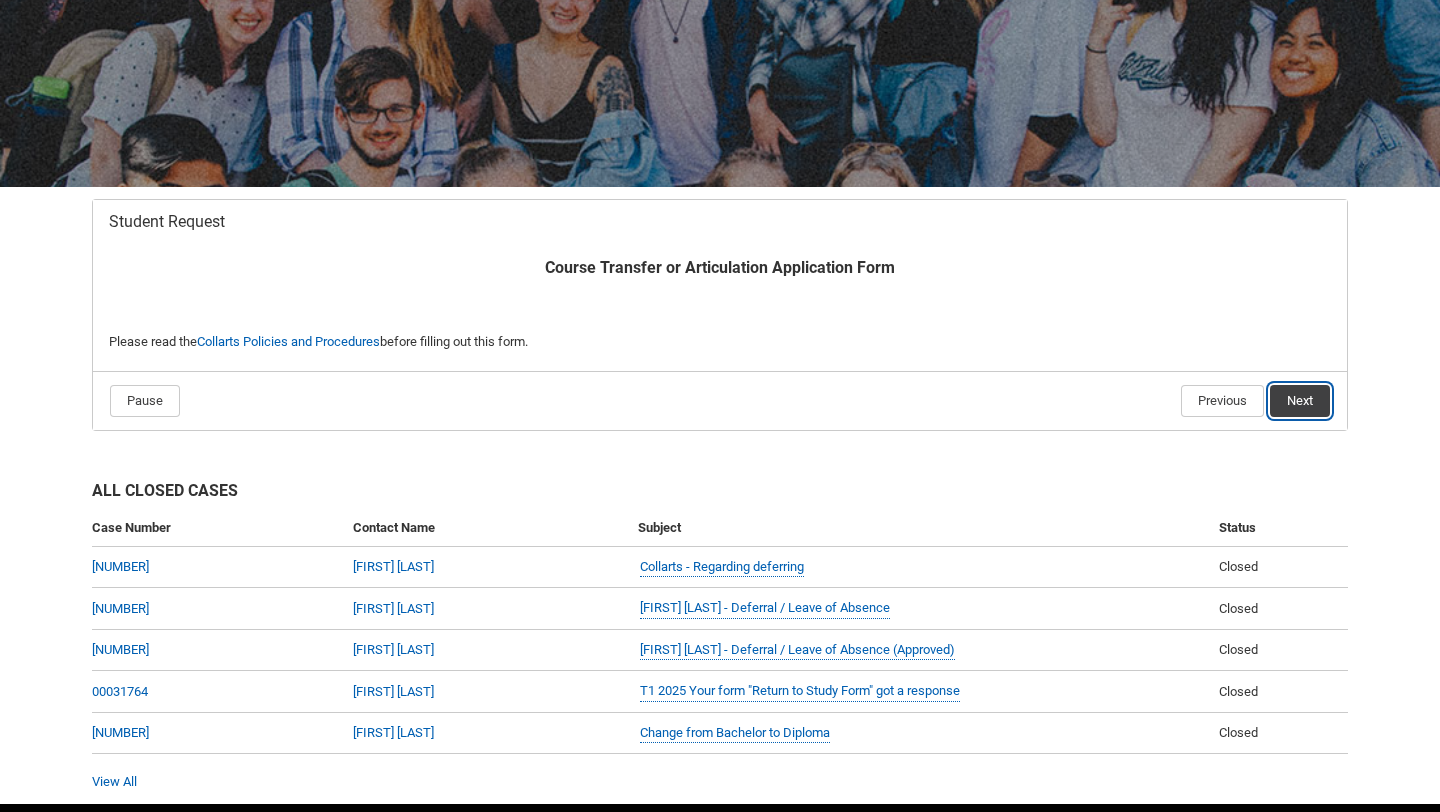 click on "Next" 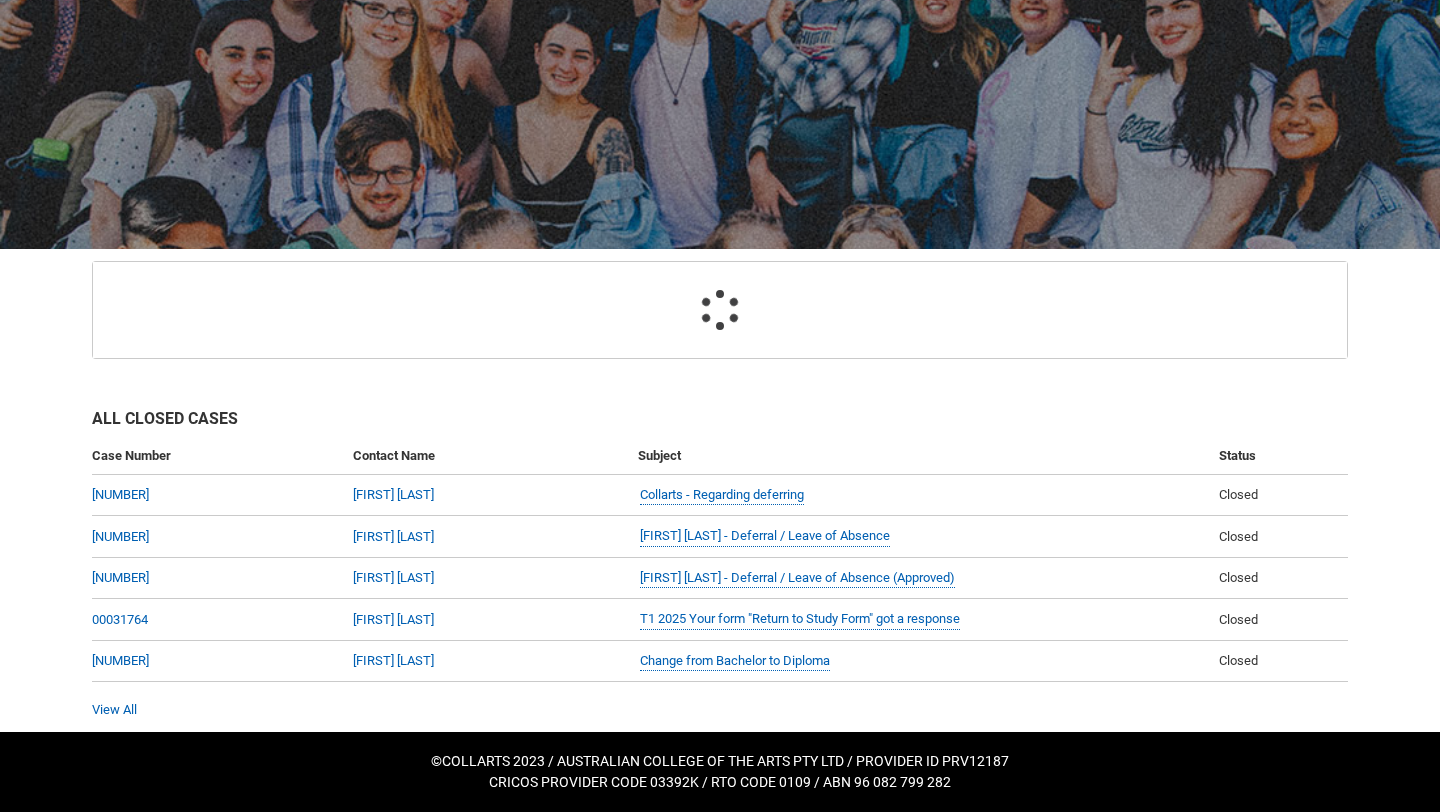 scroll, scrollTop: 213, scrollLeft: 0, axis: vertical 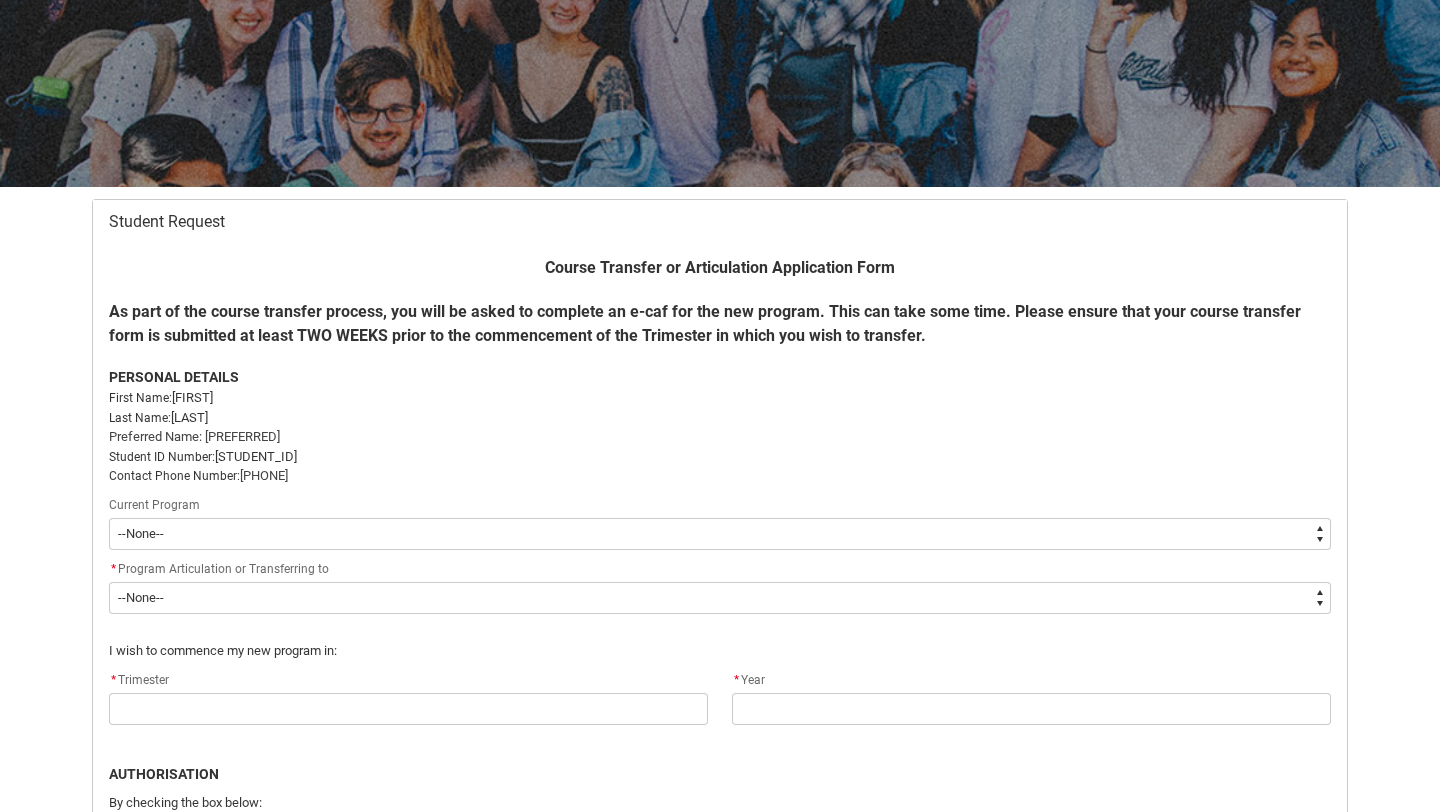 click on "--None-- Bachelor of Arts (Interior Design)" at bounding box center (720, 534) 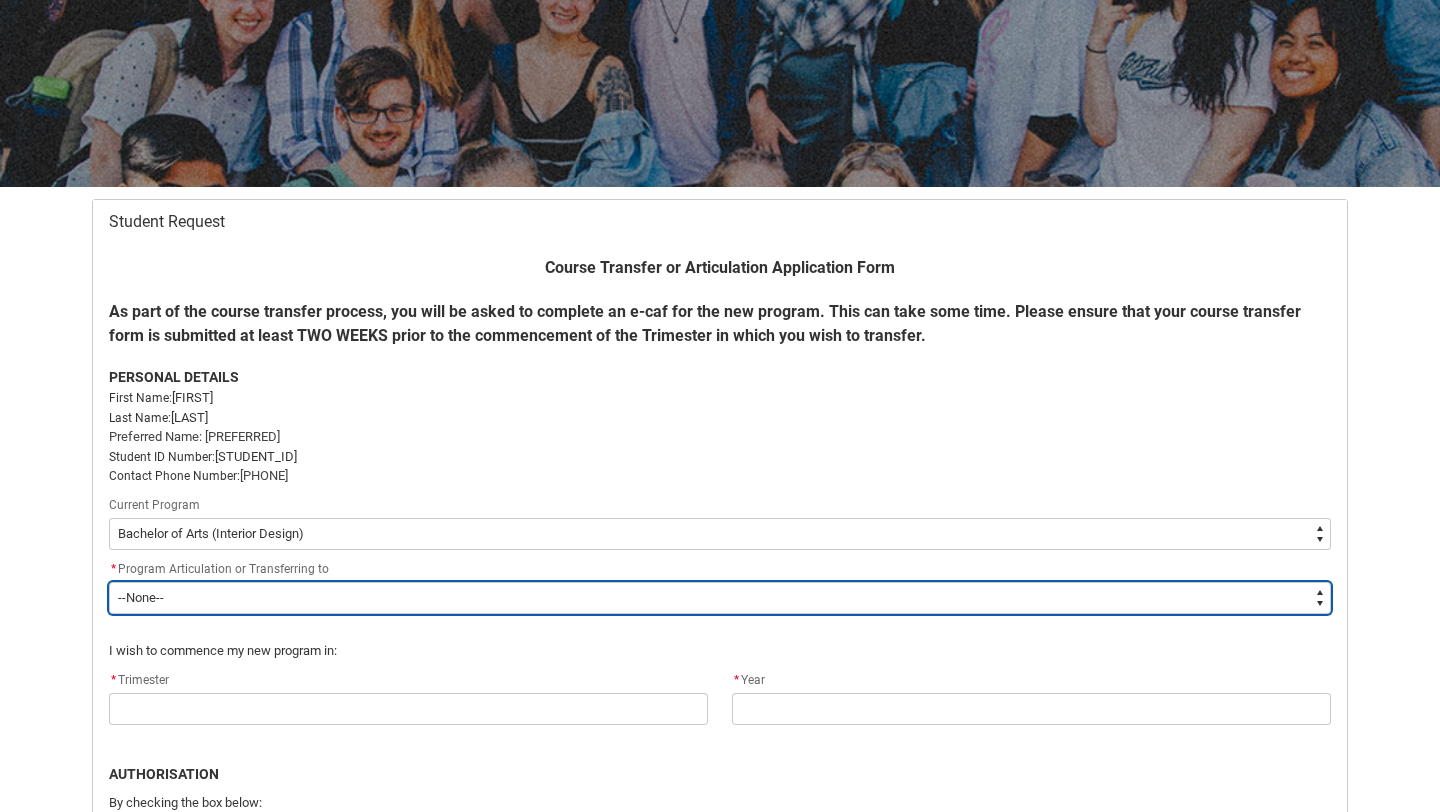click on "--None-- Bachelor of Arts (Music Production) Bachelor of Design (Fashion & Sustainability) Bachelor of Screen & Media Bachelor of Animation & VFX Bachelor of Arts (Music) Bachelor of Performing Arts(Comedy) Bachelor of Arts (Digital & Social Media) Bachelor of Applied Business (Fashion Marketing) Bachelor of Arts (Audio Production) Bachelor of Applied Business (Entertainment Management) Bachelor of Advertising Bachelor of Marketing Bachelor of Arts (Interior Design) Bachelor of Photography Diploma of Arts (Music Production) Diploma of Design (Fashion & Sustainability) Diploma of Screen & Media Diploma of Animation & VFX Diploma of Arts (Music) Diploma of Performing Arts(Comedy) Diploma of Arts (Digital & Social Media) Diploma of Applied Business (Fashion Marketing) Diploma of Arts (Audio Production) Diploma of Applied Business (Entertainment Management) Diploma of Advertising Diploma of Marketing Diploma of Arts (Interior Design) Diploma of Photography Diploma of Entertainment Journalism Elective Units" at bounding box center (720, 598) 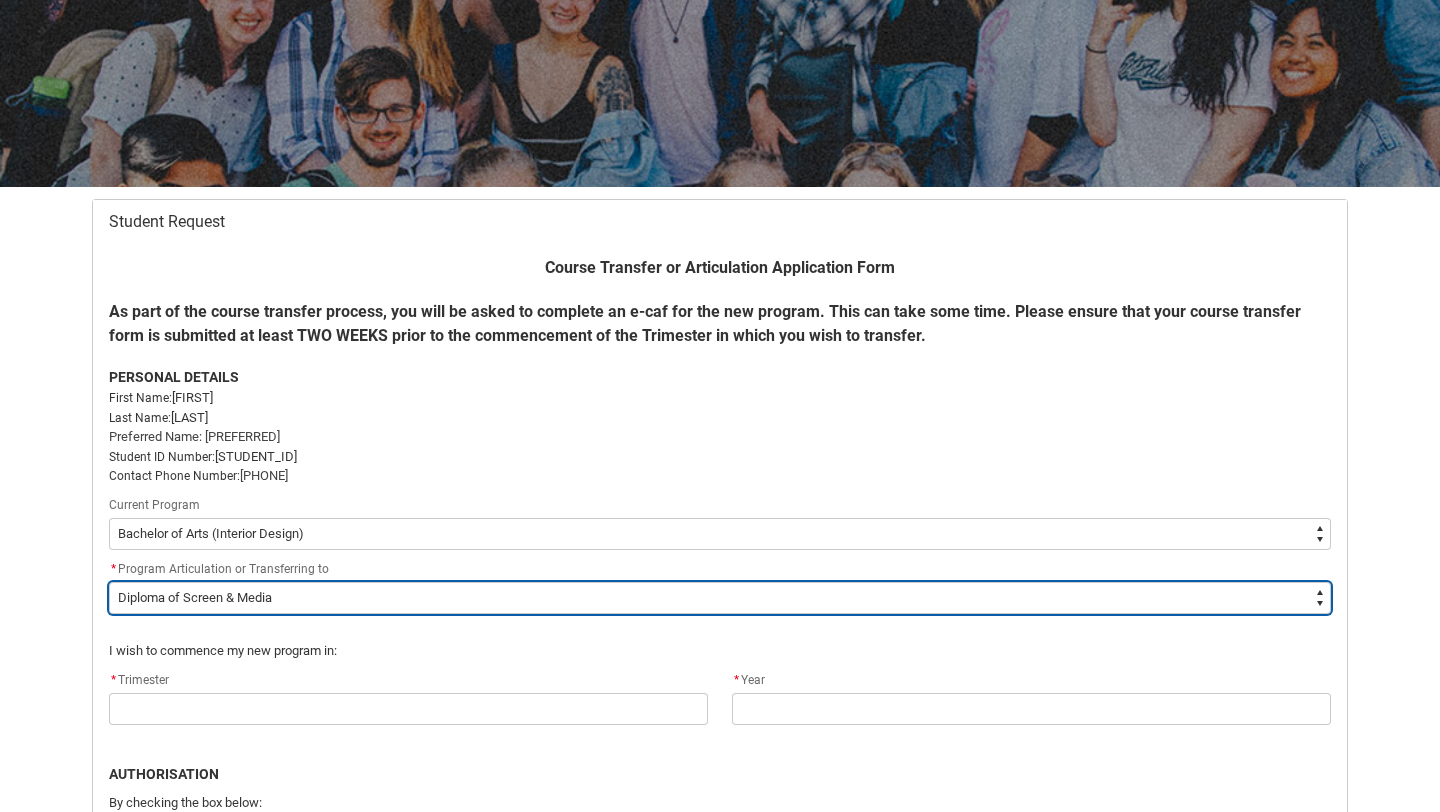 click on "--None-- Bachelor of Arts (Music Production) Bachelor of Design (Fashion & Sustainability) Bachelor of Screen & Media Bachelor of Animation & VFX Bachelor of Arts (Music) Bachelor of Performing Arts(Comedy) Bachelor of Arts (Digital & Social Media) Bachelor of Applied Business (Fashion Marketing) Bachelor of Arts (Audio Production) Bachelor of Applied Business (Entertainment Management) Bachelor of Advertising Bachelor of Marketing Bachelor of Arts (Interior Design) Bachelor of Photography Diploma of Arts (Music Production) Diploma of Design (Fashion & Sustainability) Diploma of Screen & Media Diploma of Animation & VFX Diploma of Arts (Music) Diploma of Performing Arts(Comedy) Diploma of Arts (Digital & Social Media) Diploma of Applied Business (Fashion Marketing) Diploma of Arts (Audio Production) Diploma of Applied Business (Entertainment Management) Diploma of Advertising Diploma of Marketing Diploma of Arts (Interior Design) Diploma of Photography Diploma of Entertainment Journalism Elective Units" at bounding box center (720, 598) 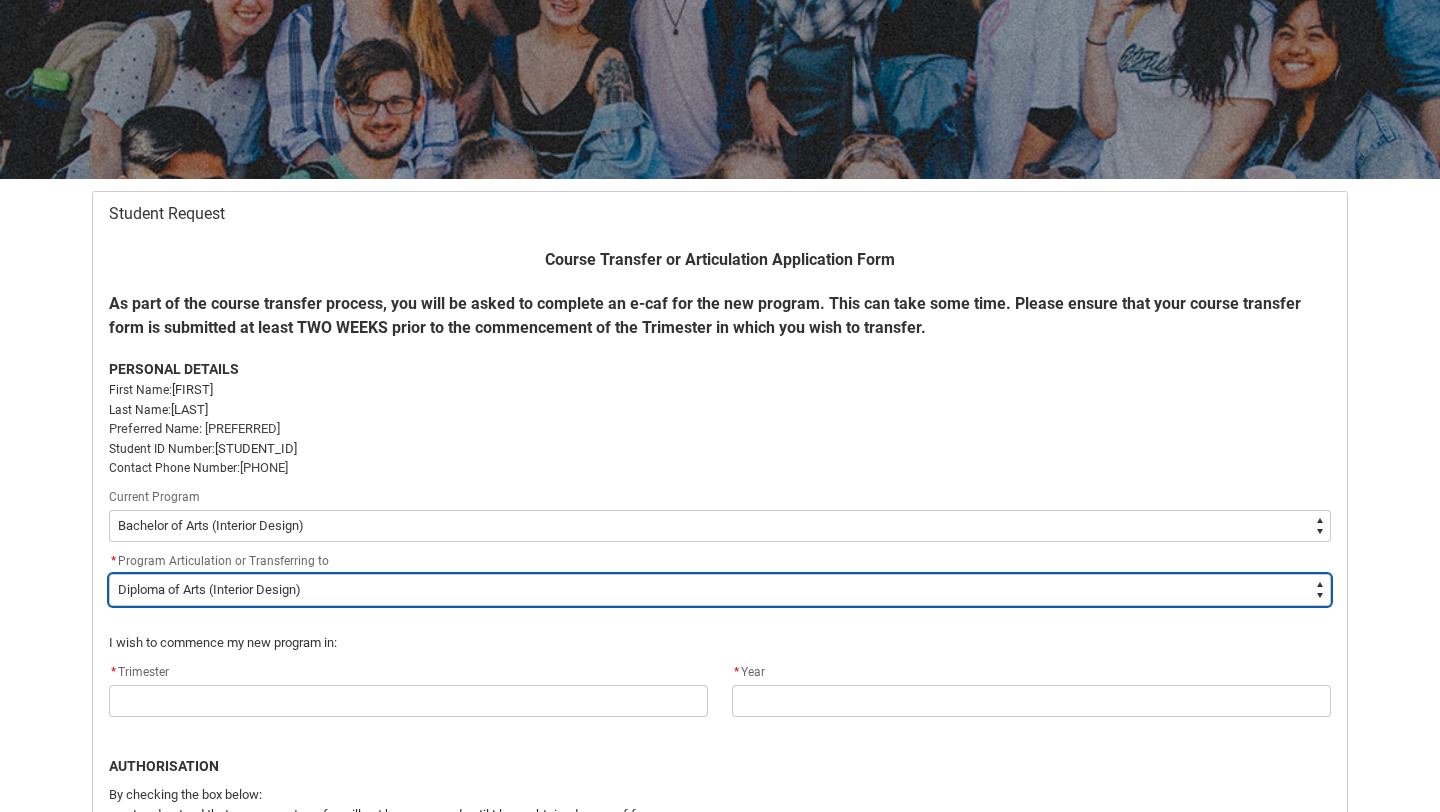 scroll, scrollTop: 271, scrollLeft: 0, axis: vertical 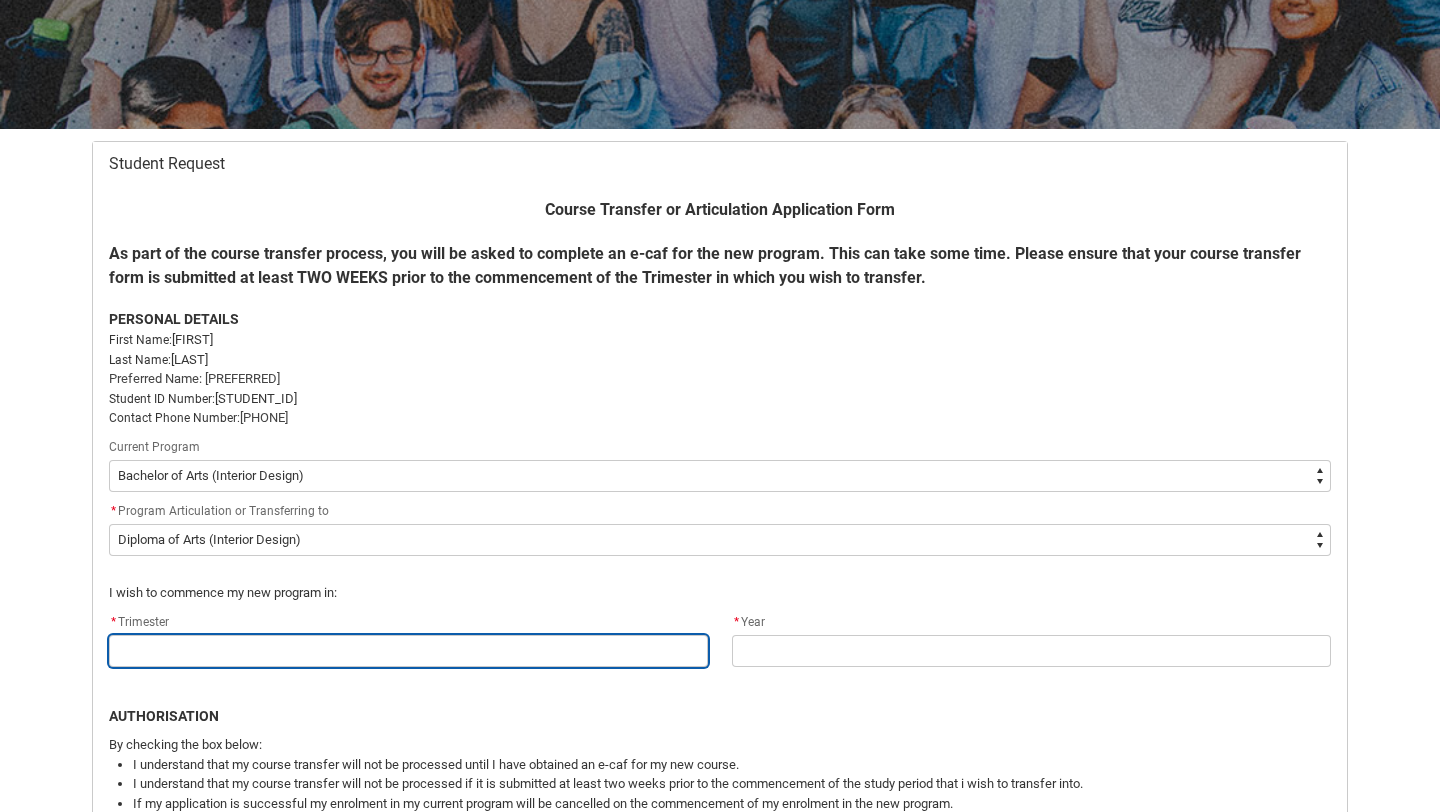 click at bounding box center (408, 651) 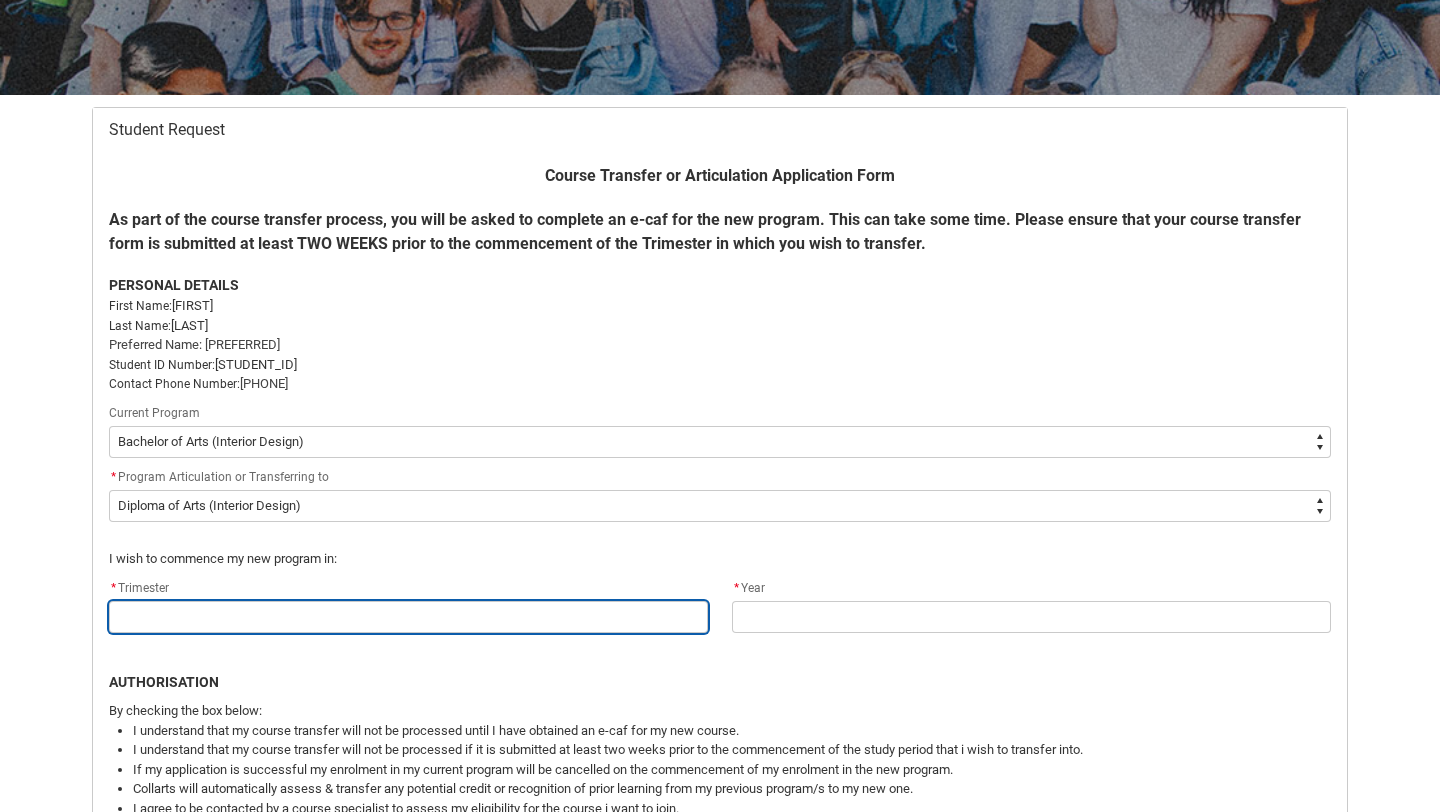 scroll, scrollTop: 322, scrollLeft: 0, axis: vertical 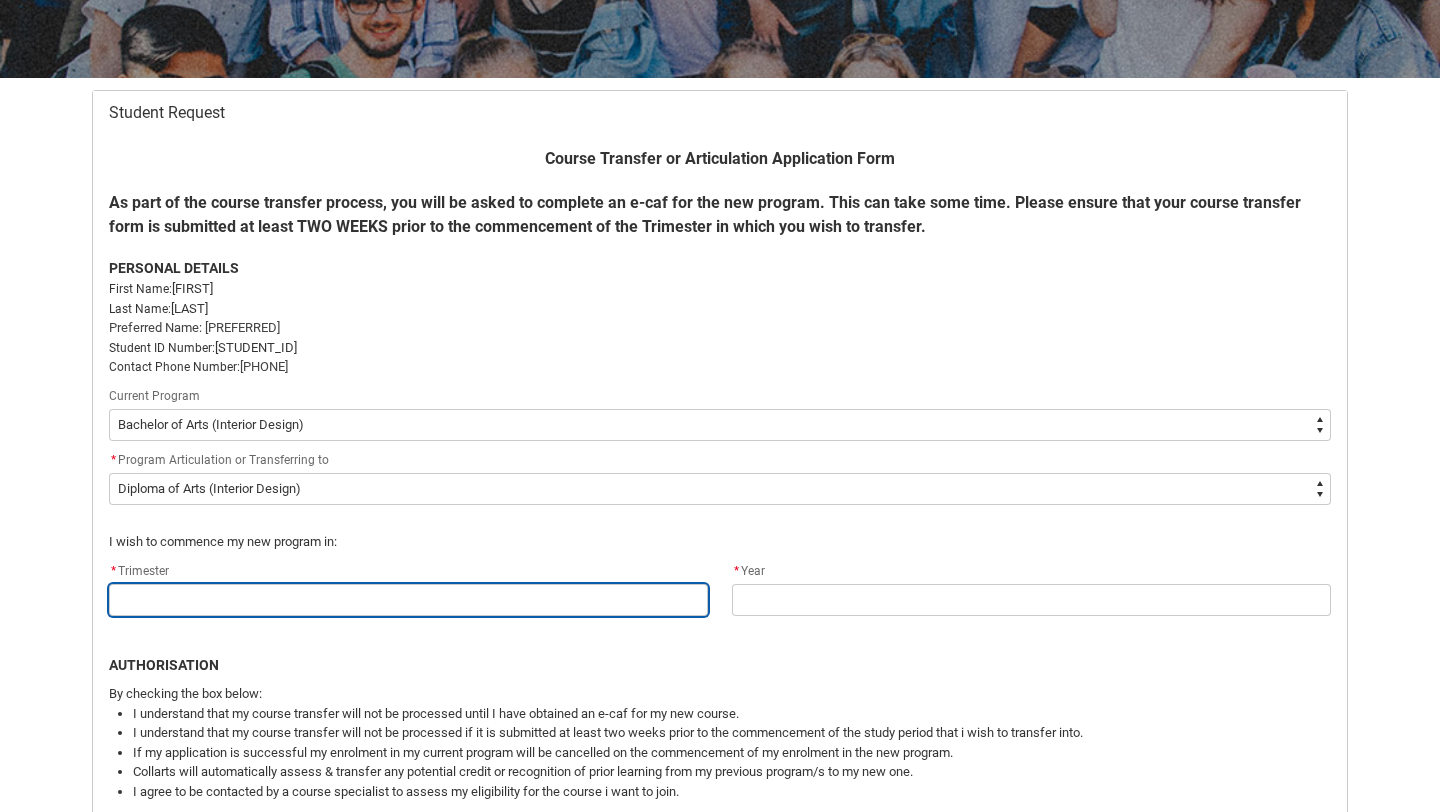 type on "2" 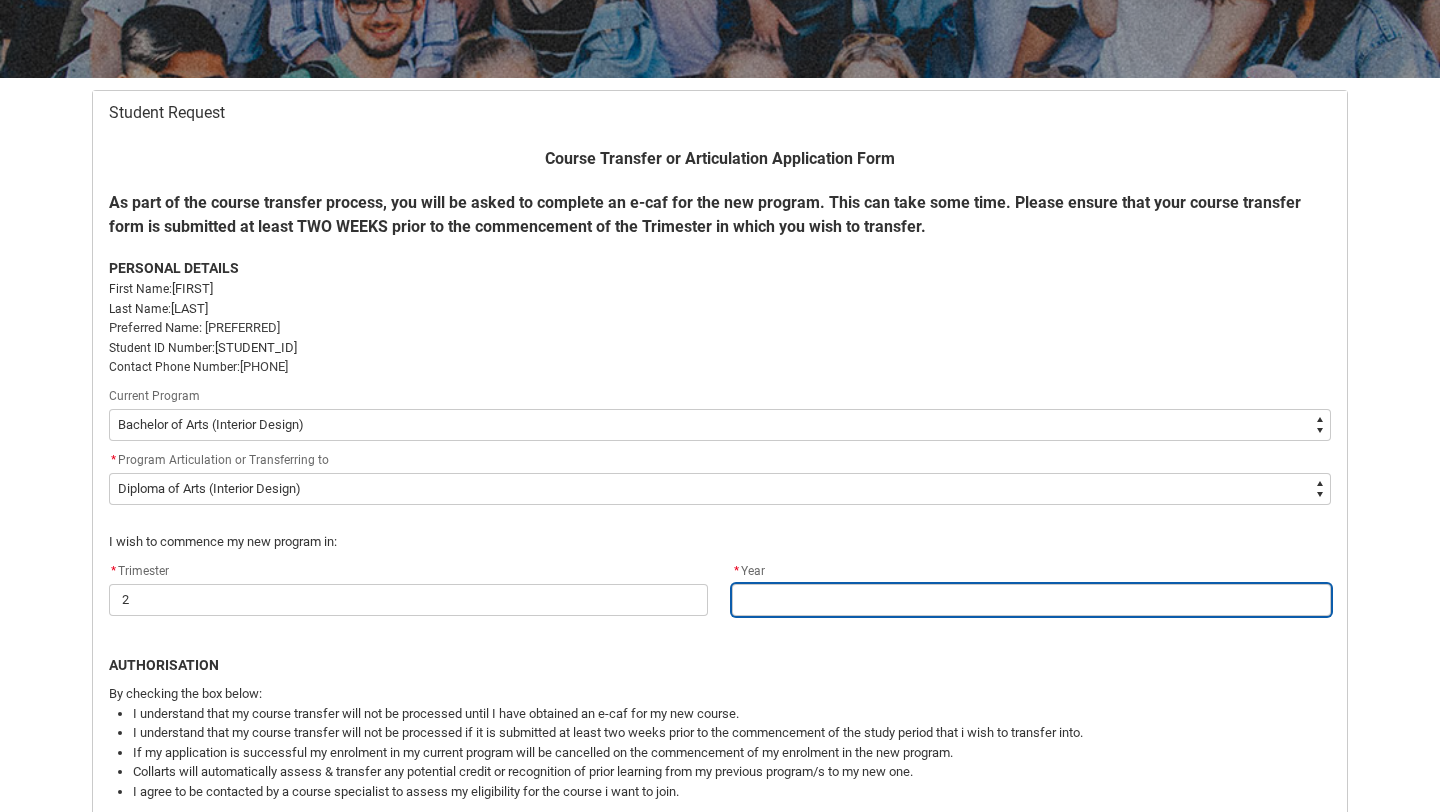 click at bounding box center [1031, 600] 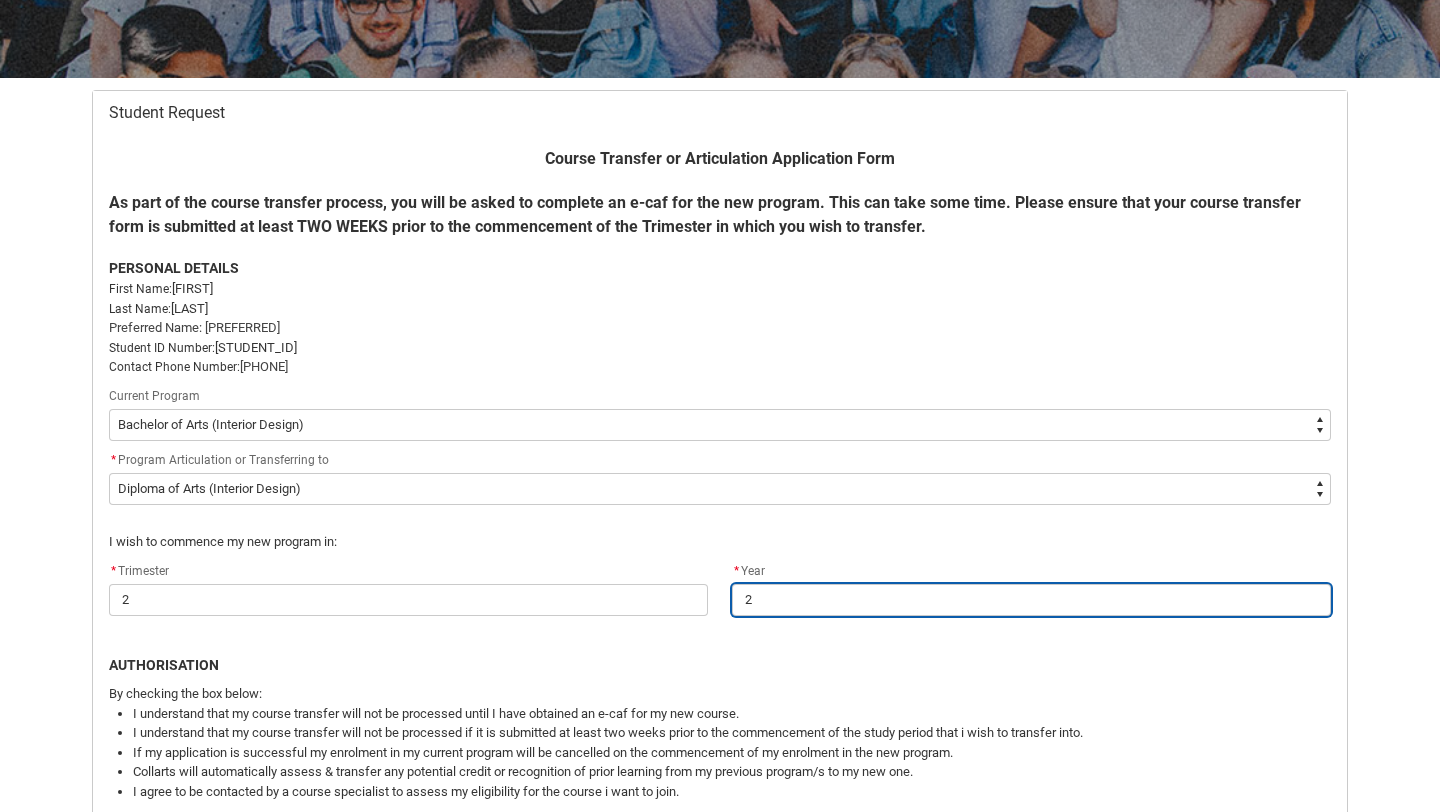 type on "20" 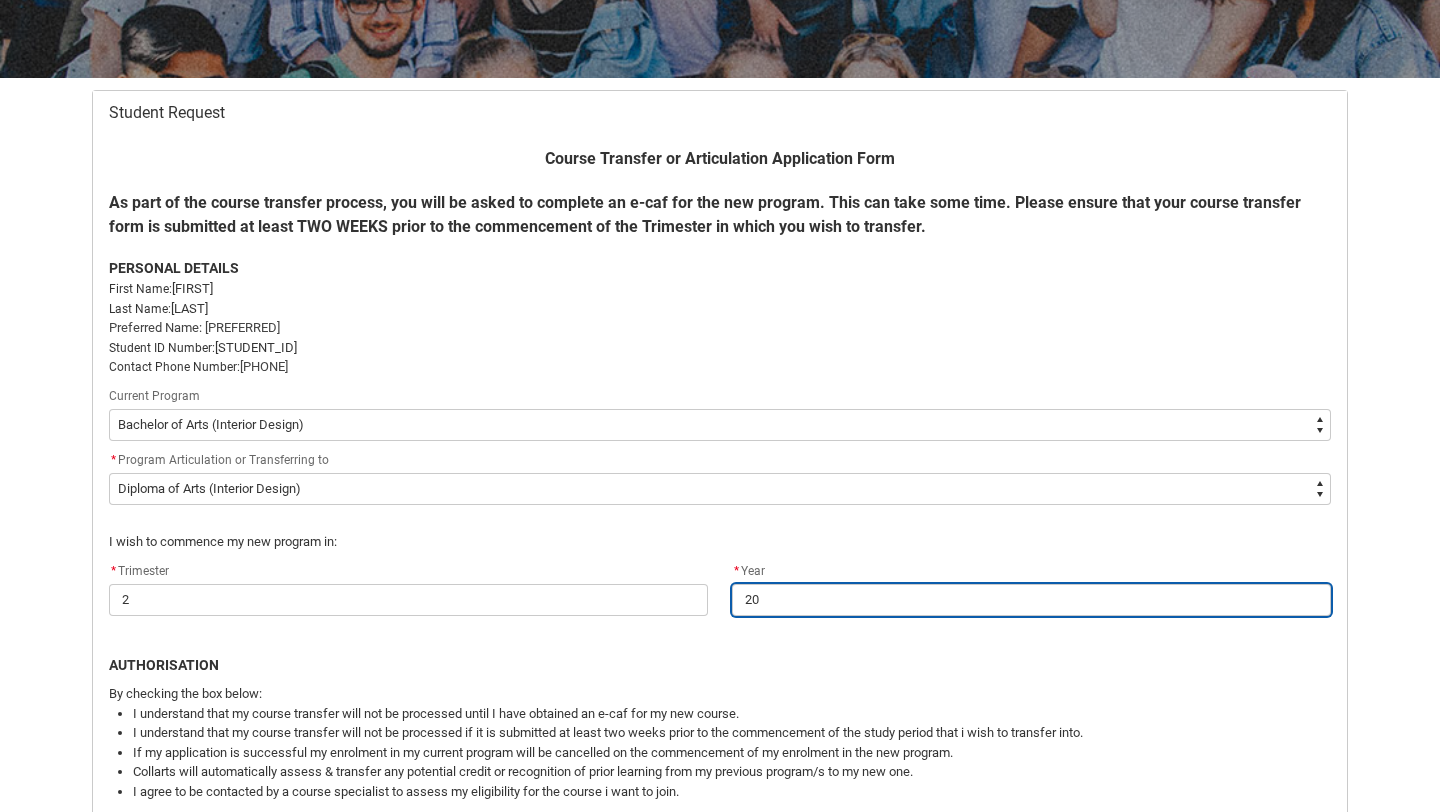 type on "202" 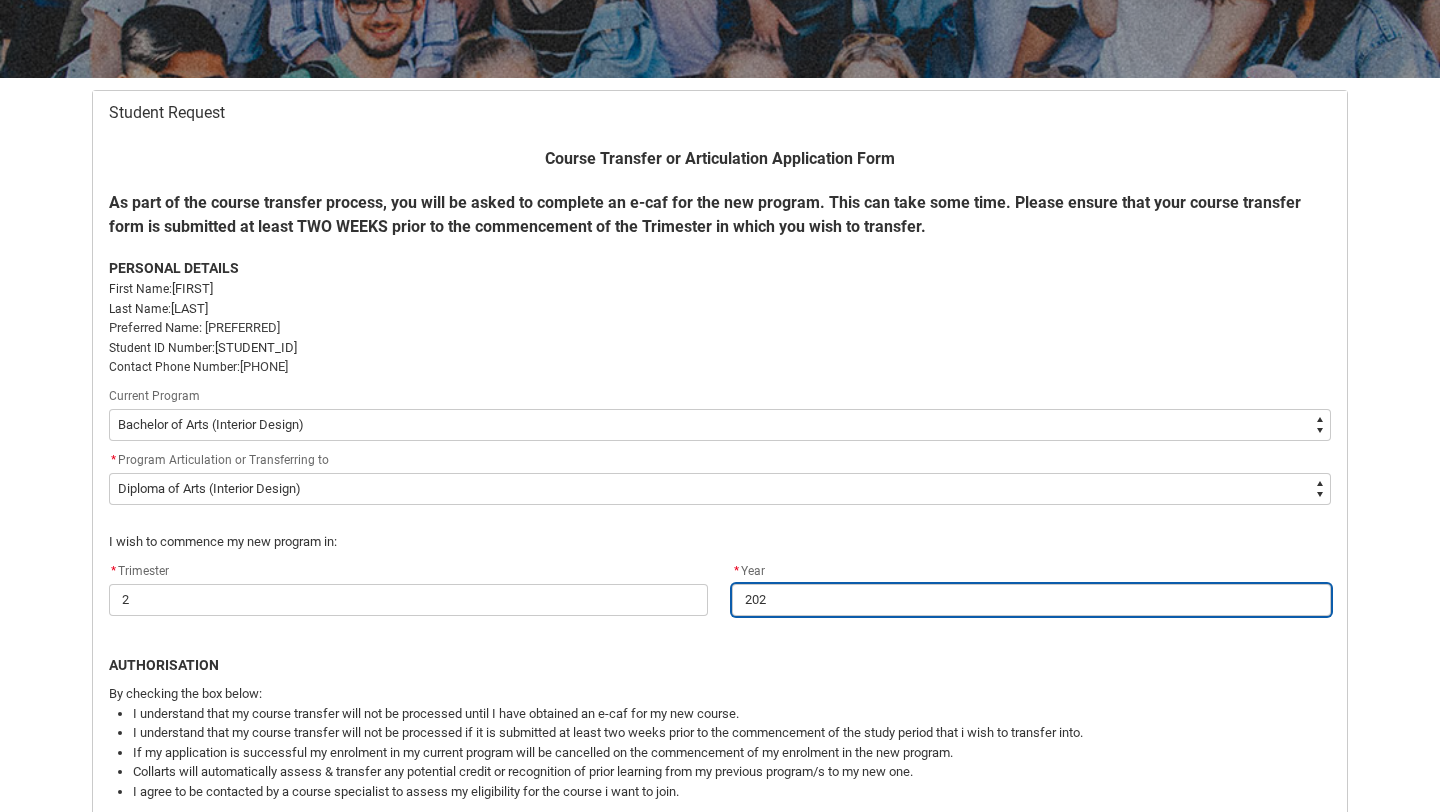 type on "2024" 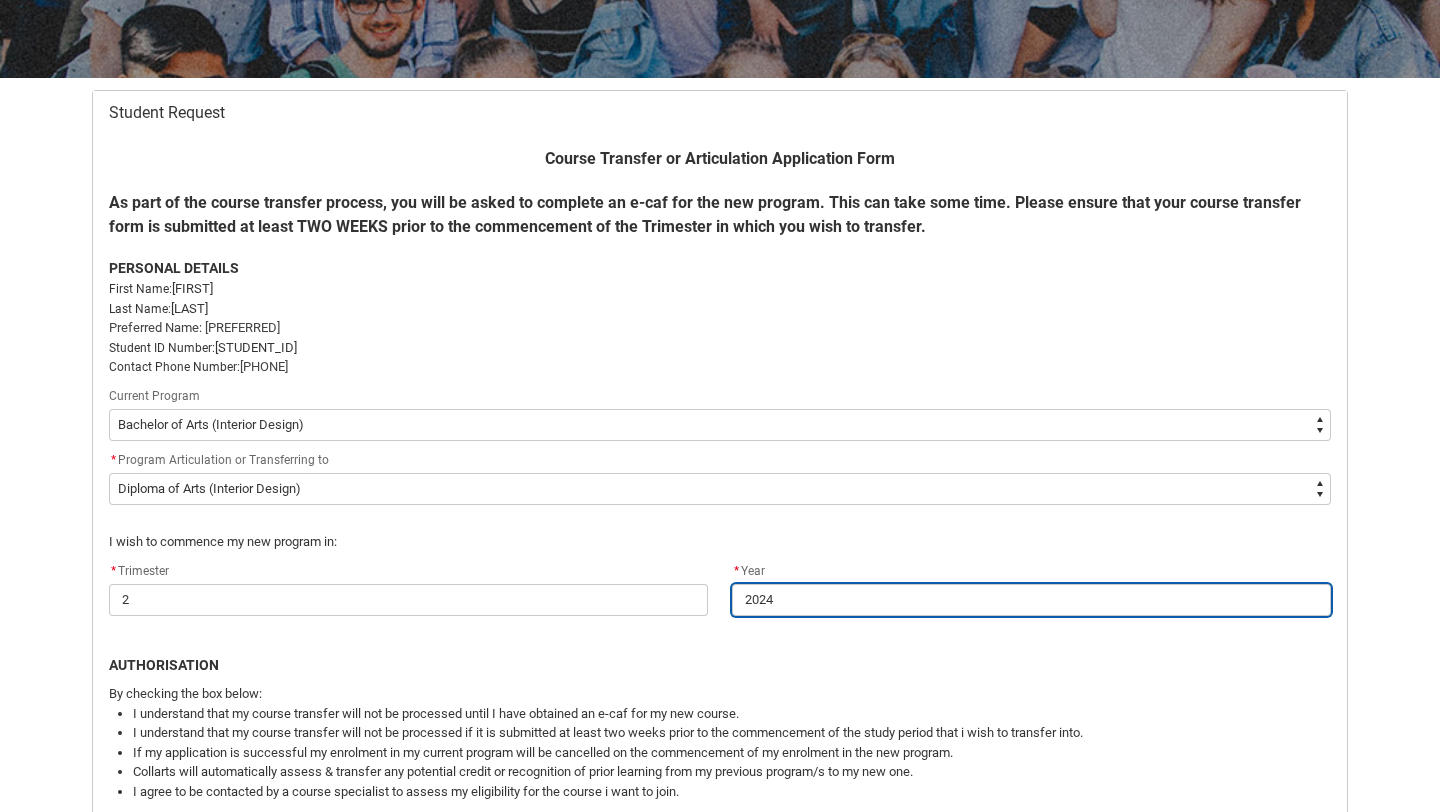 scroll, scrollTop: 421, scrollLeft: 0, axis: vertical 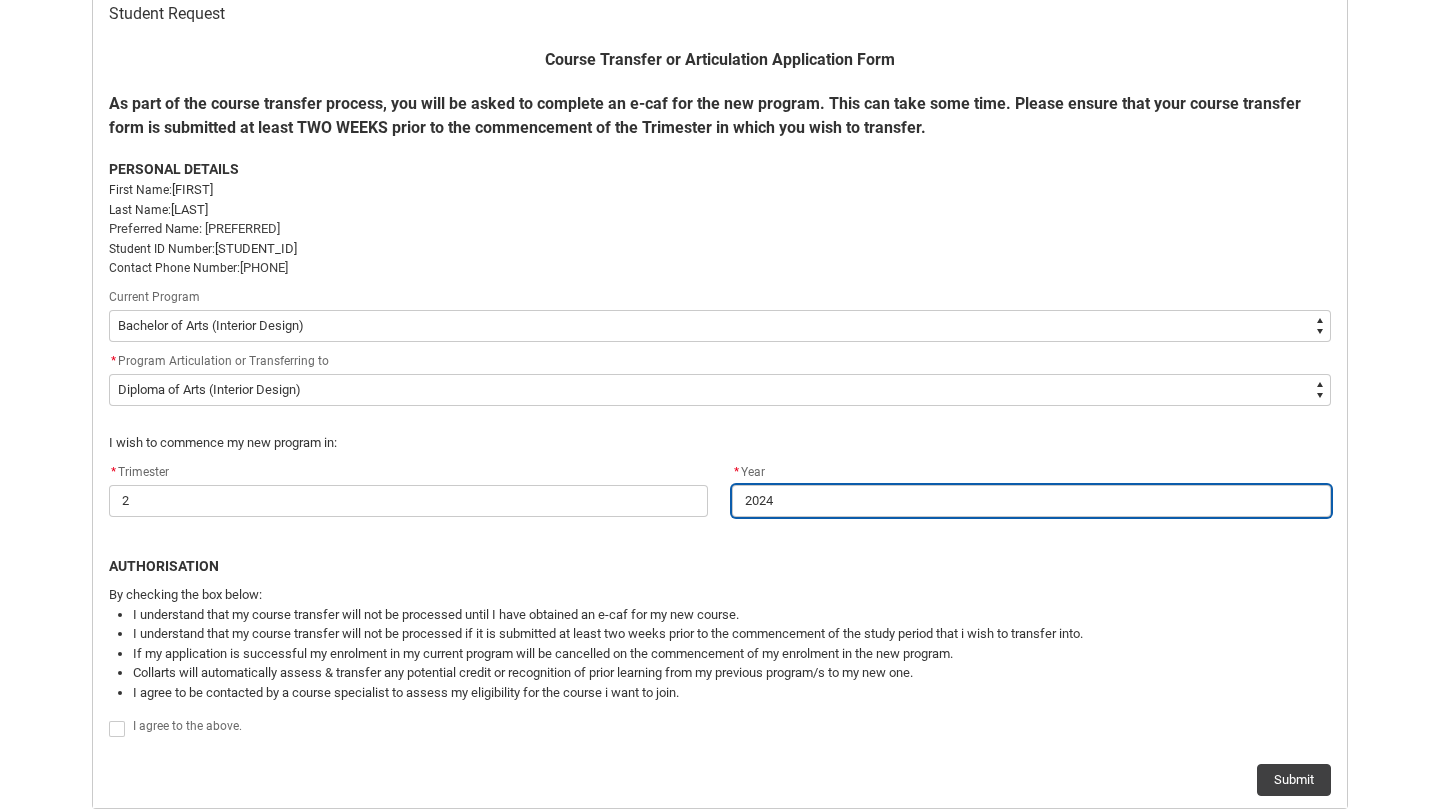 type on "202" 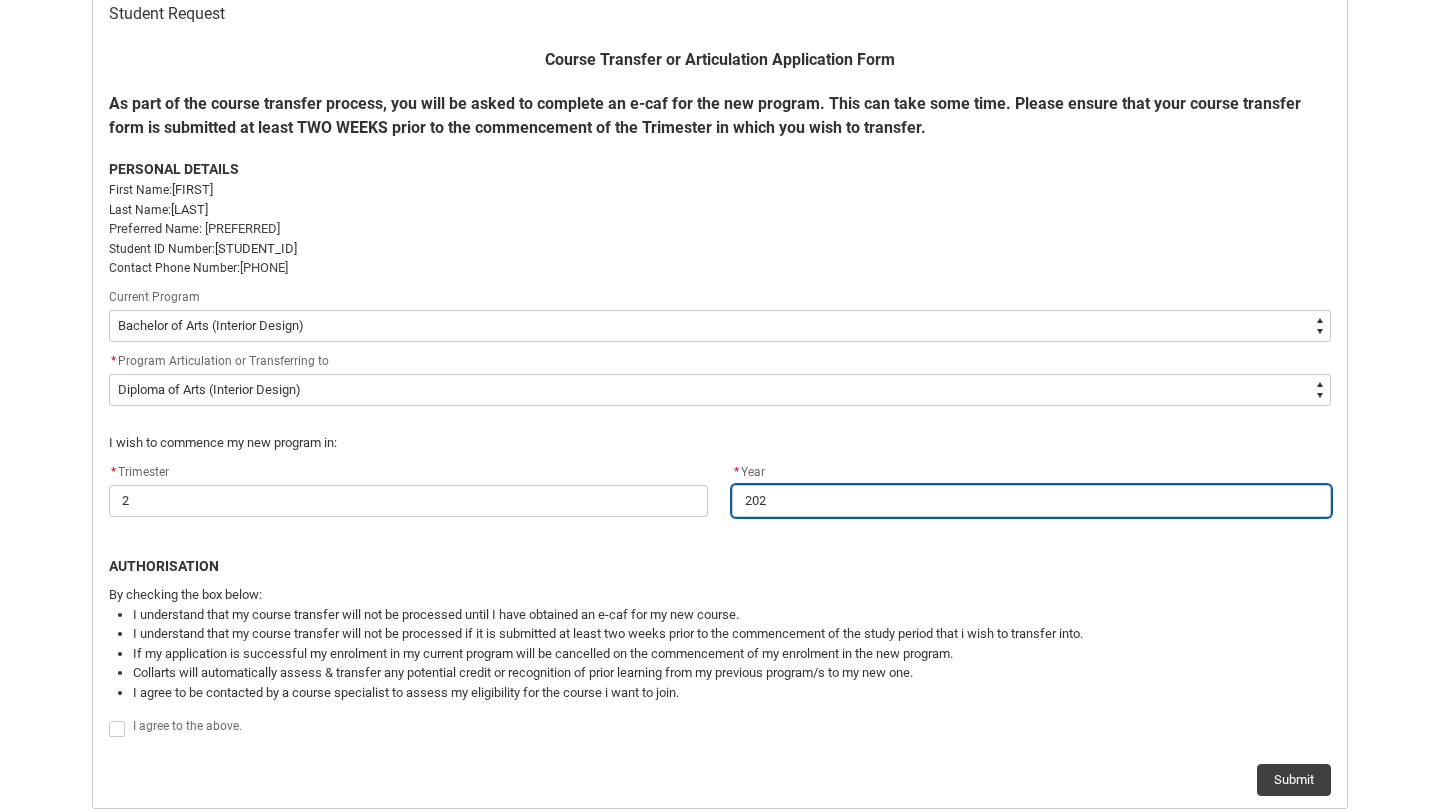 type on "2025" 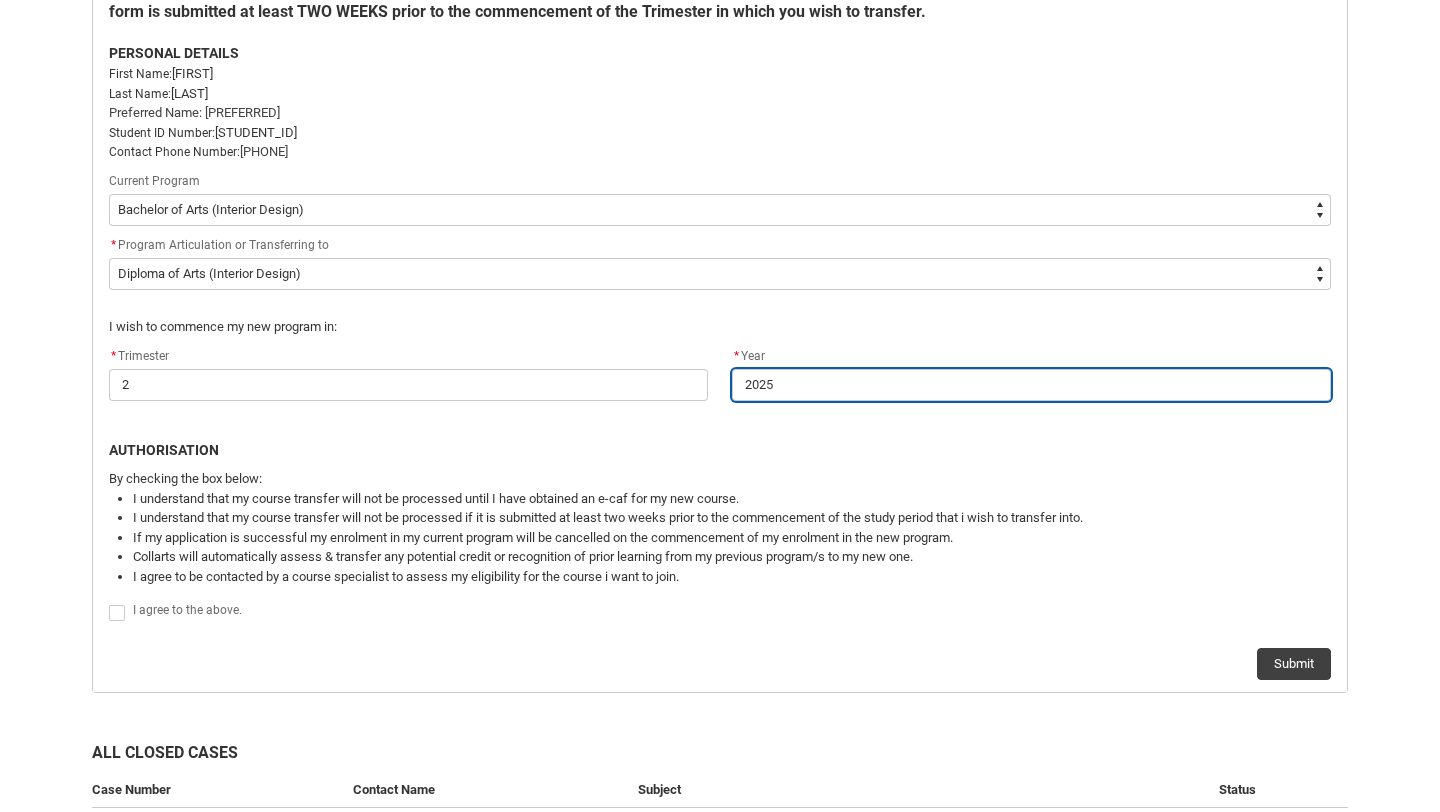 scroll, scrollTop: 587, scrollLeft: 0, axis: vertical 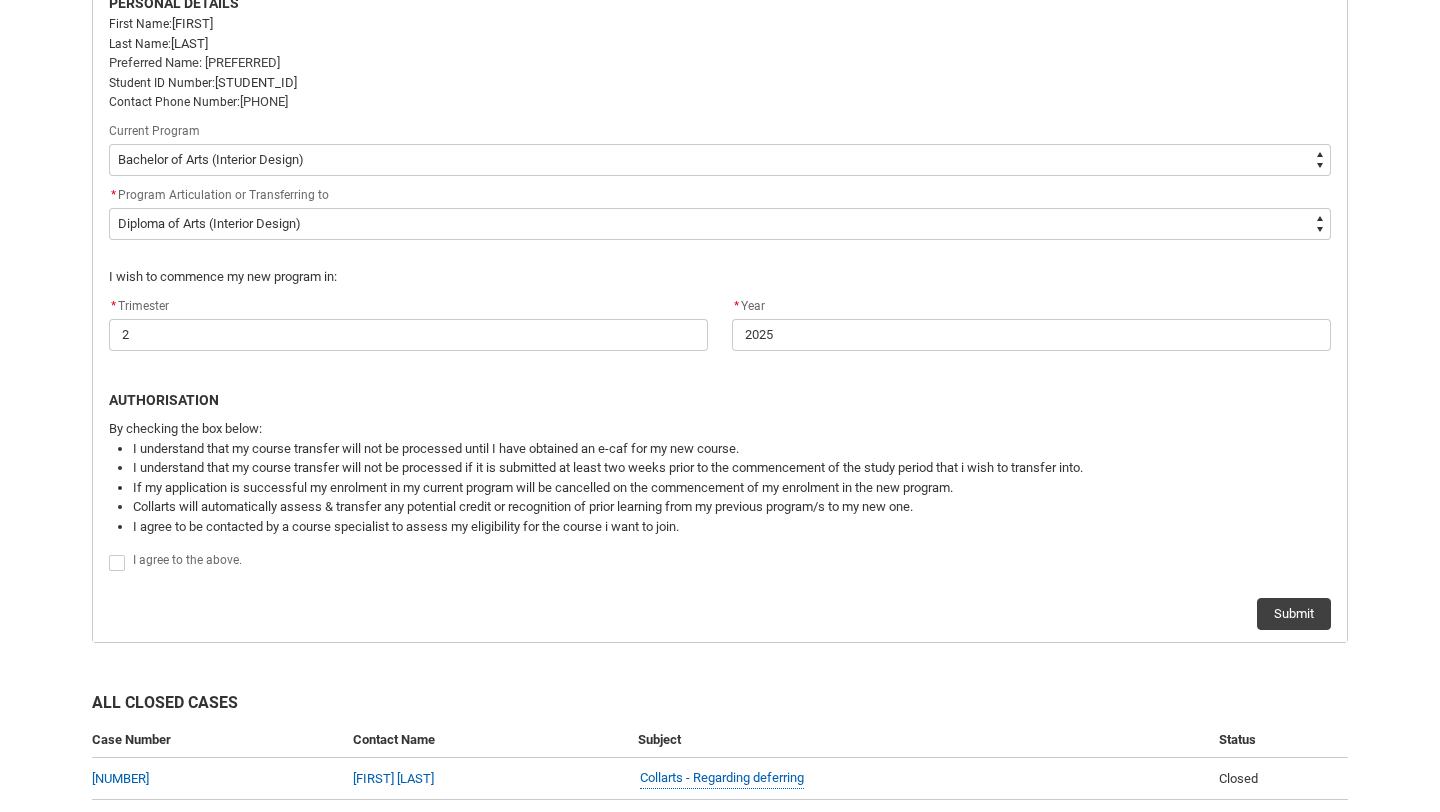 click 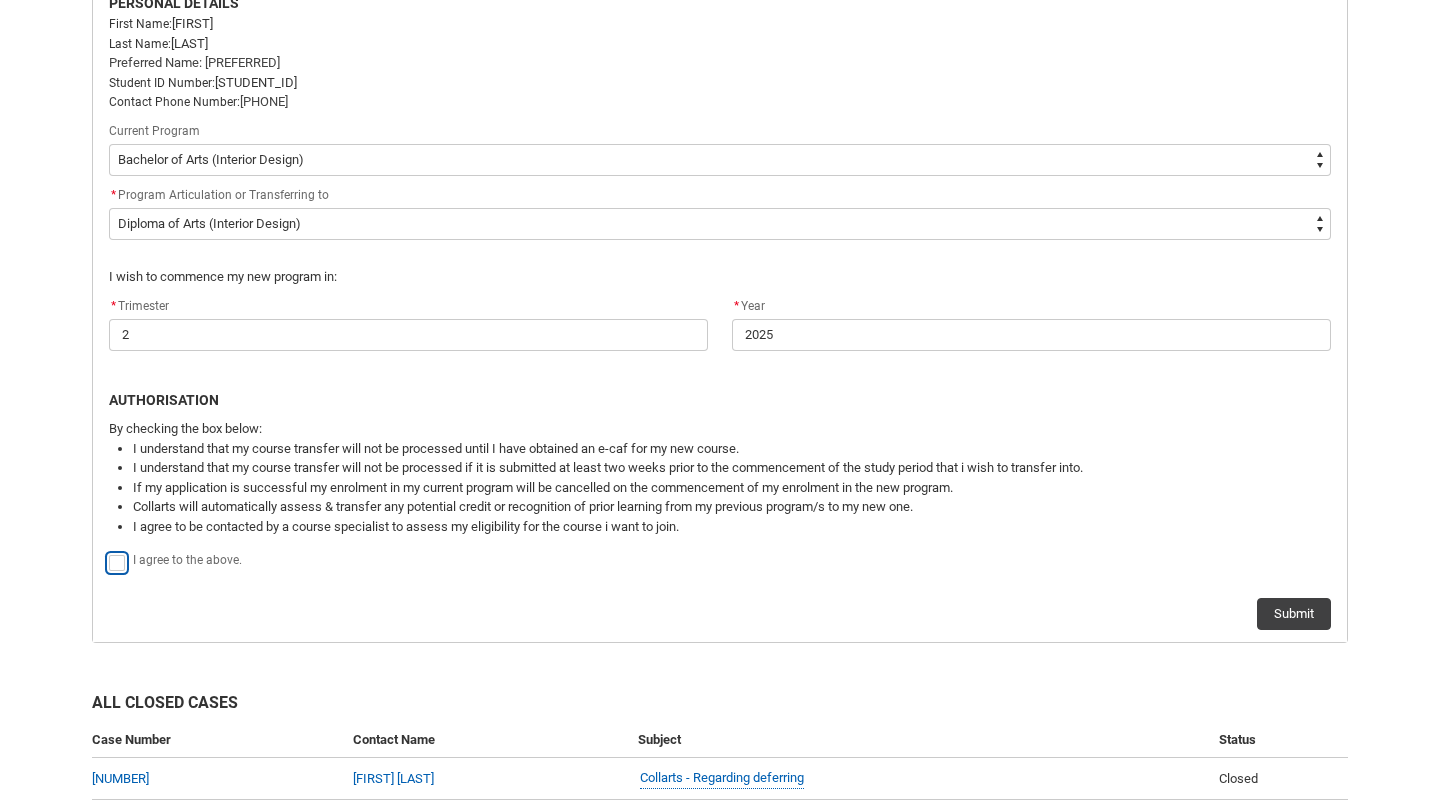 click at bounding box center (108, 551) 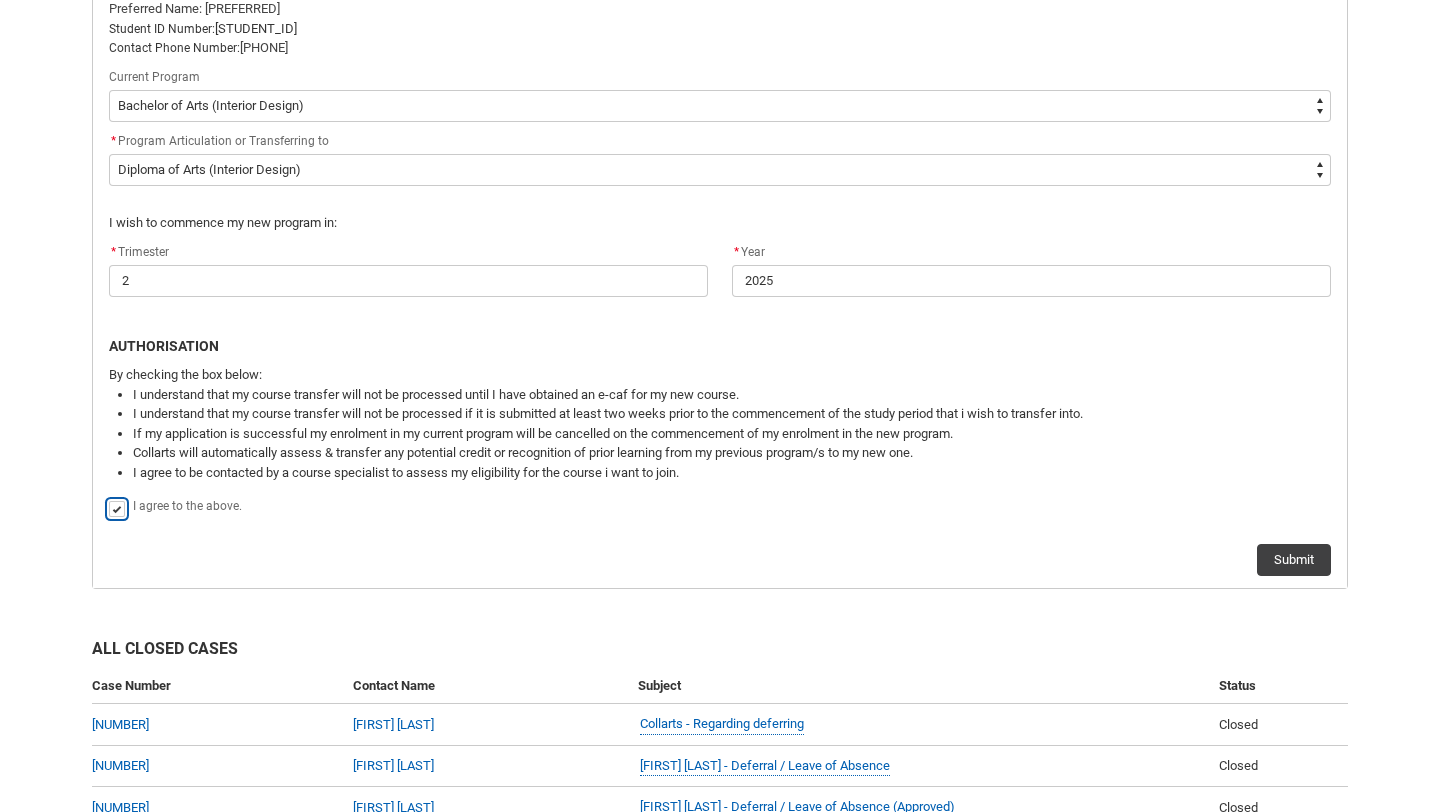 scroll, scrollTop: 646, scrollLeft: 0, axis: vertical 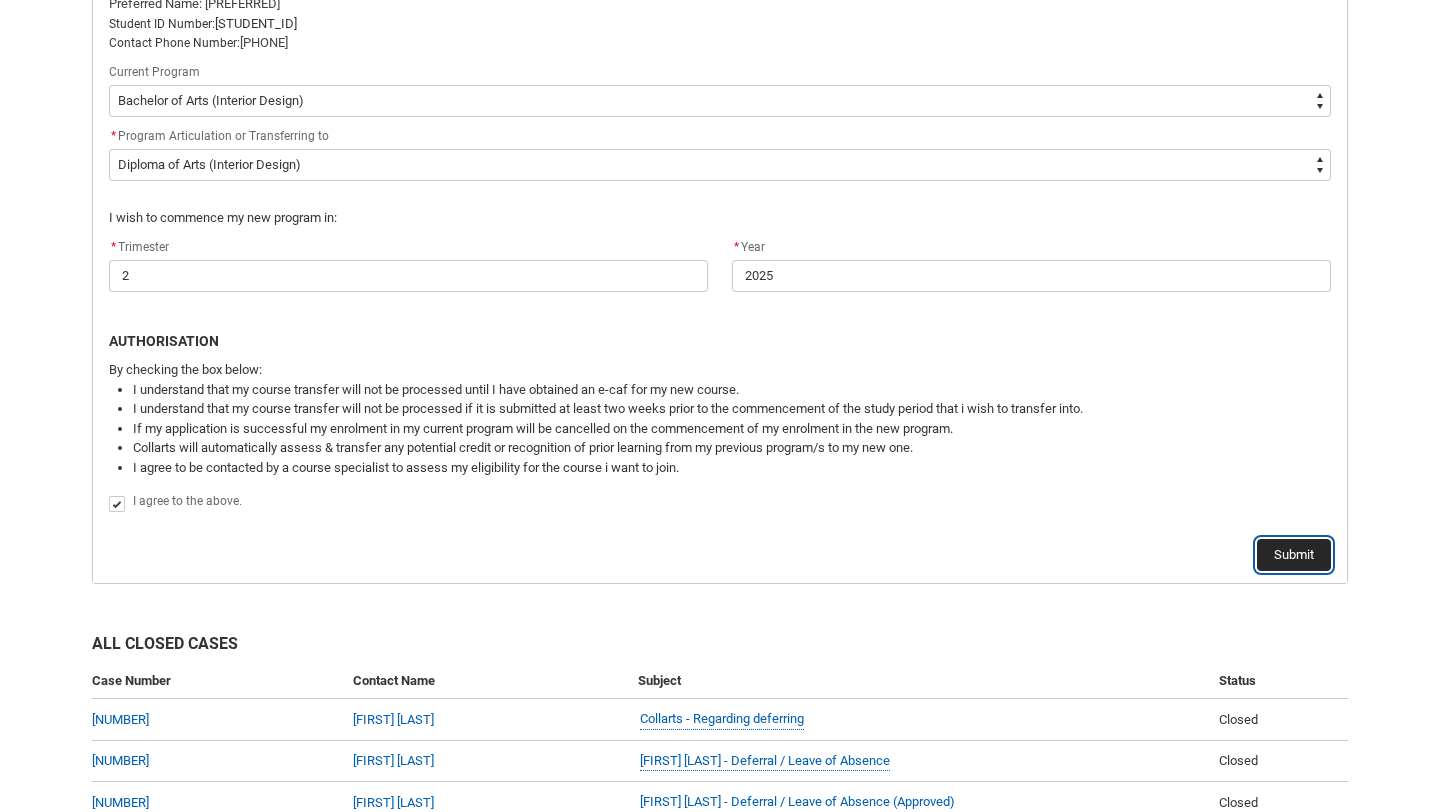 click on "Submit" 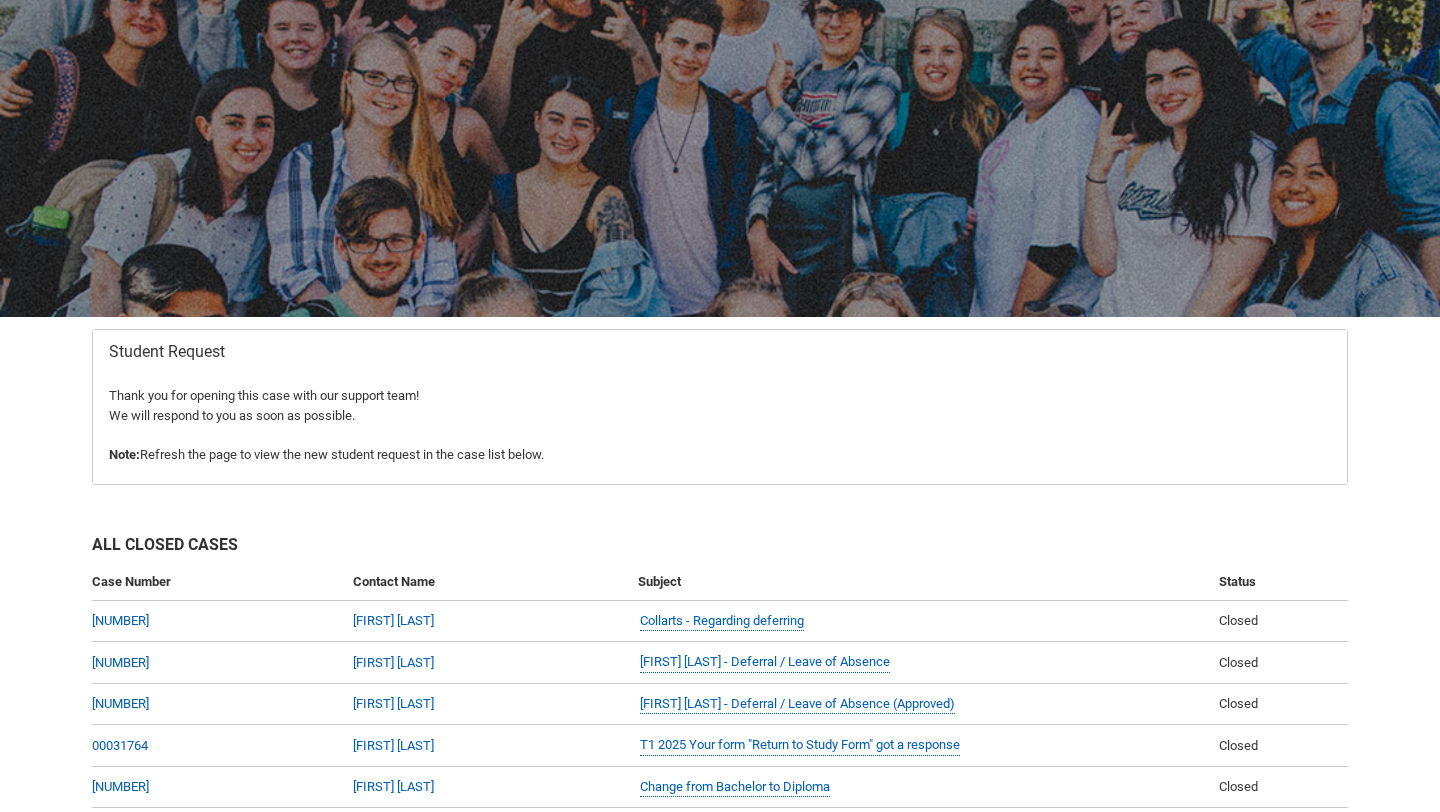 scroll, scrollTop: 0, scrollLeft: 0, axis: both 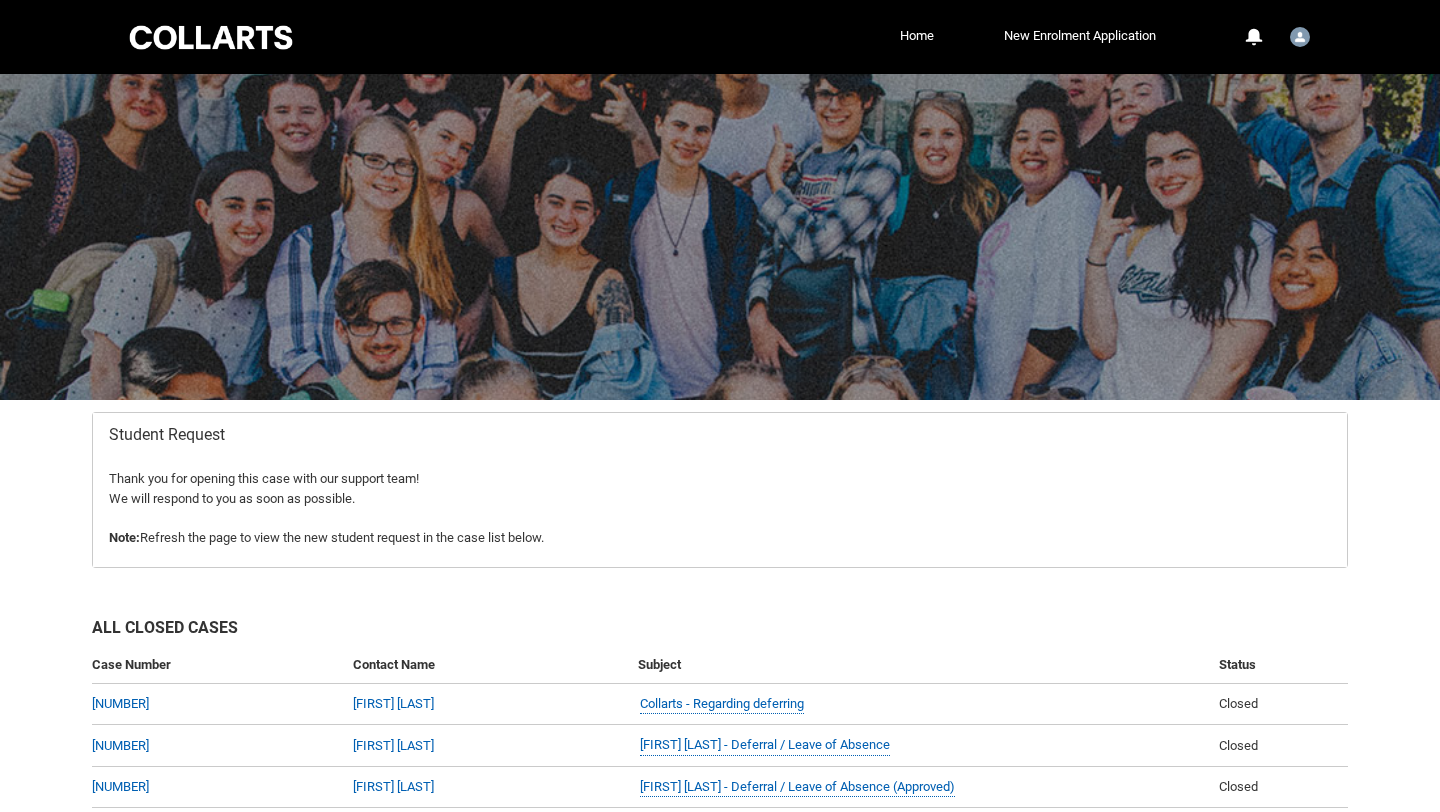 click at bounding box center (211, 37) 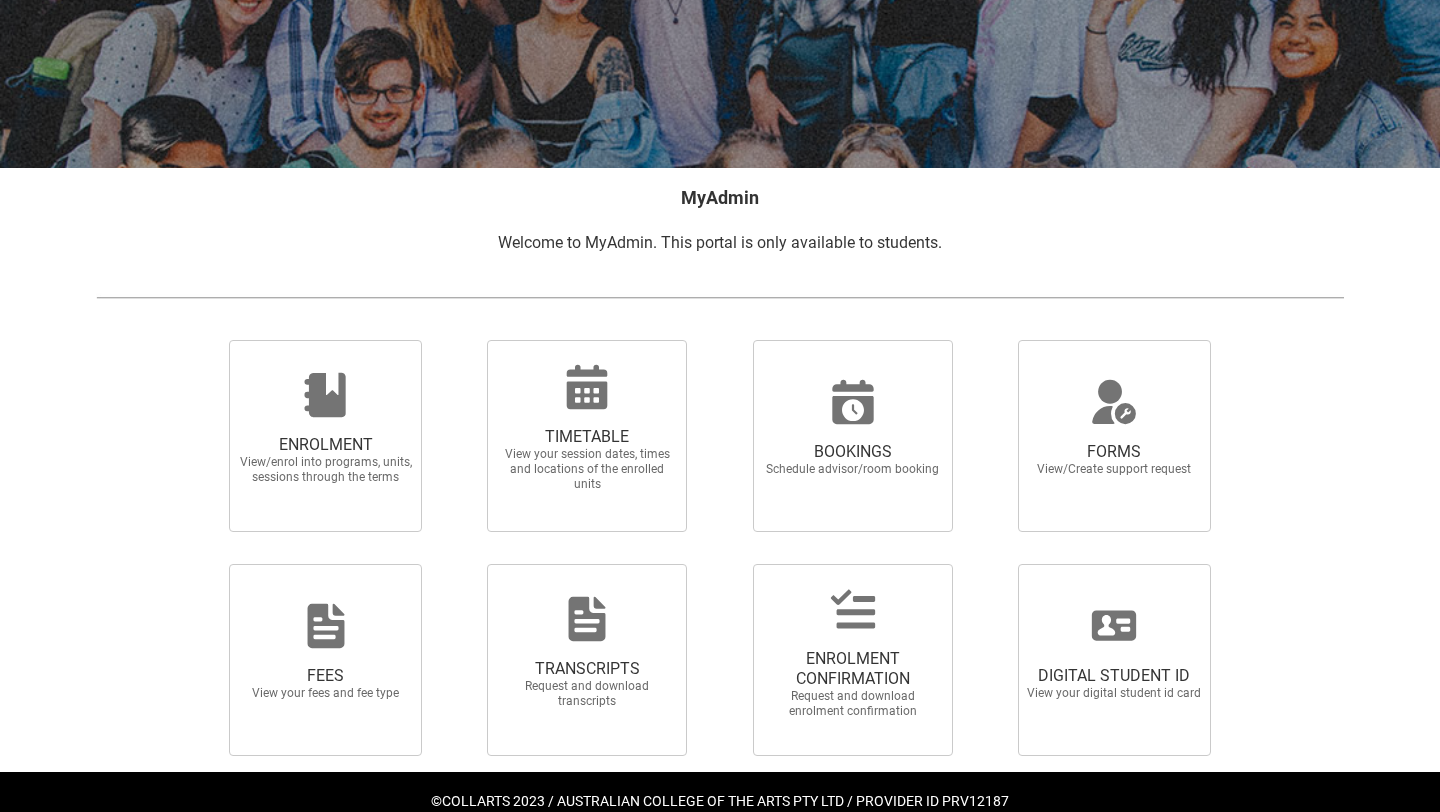 scroll, scrollTop: 273, scrollLeft: 0, axis: vertical 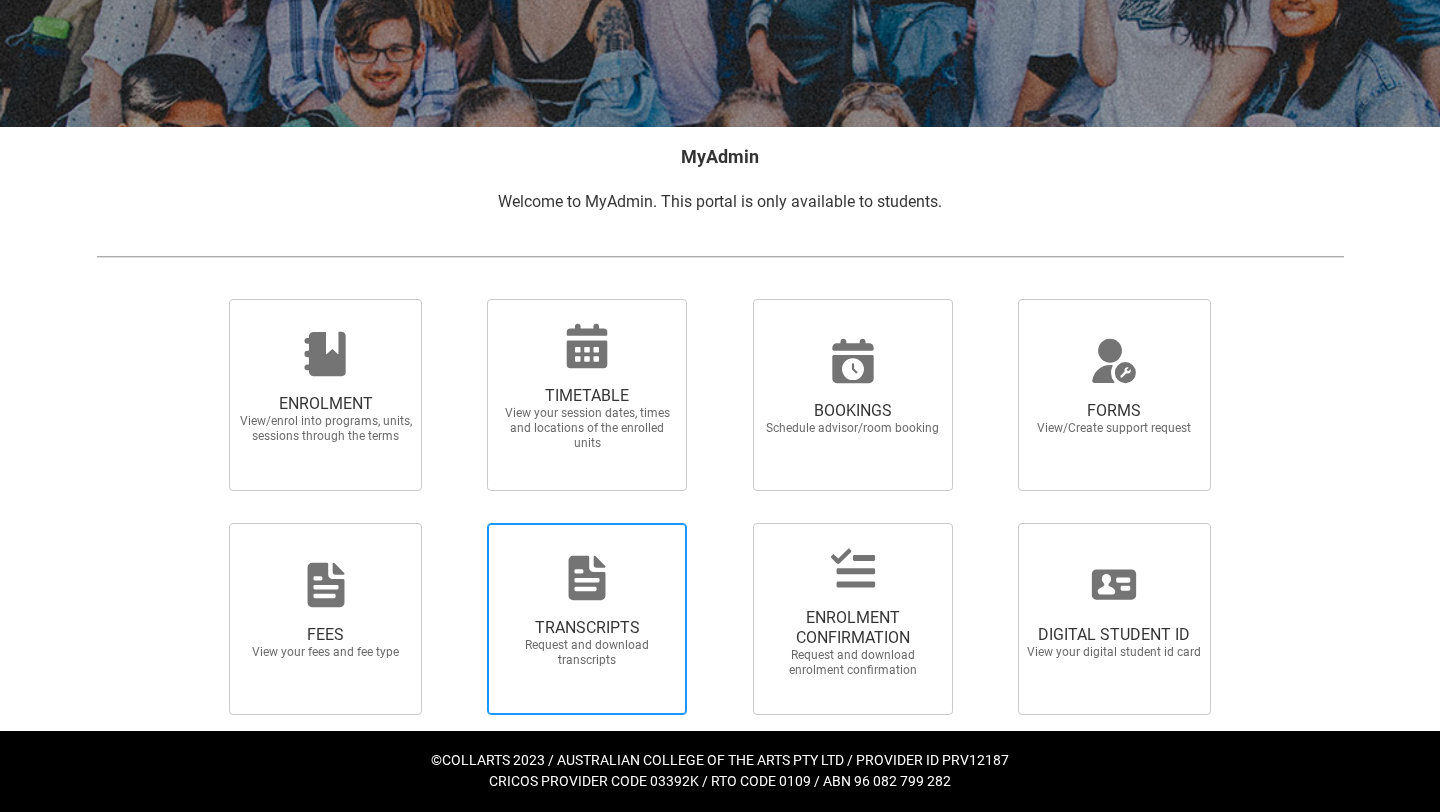 click 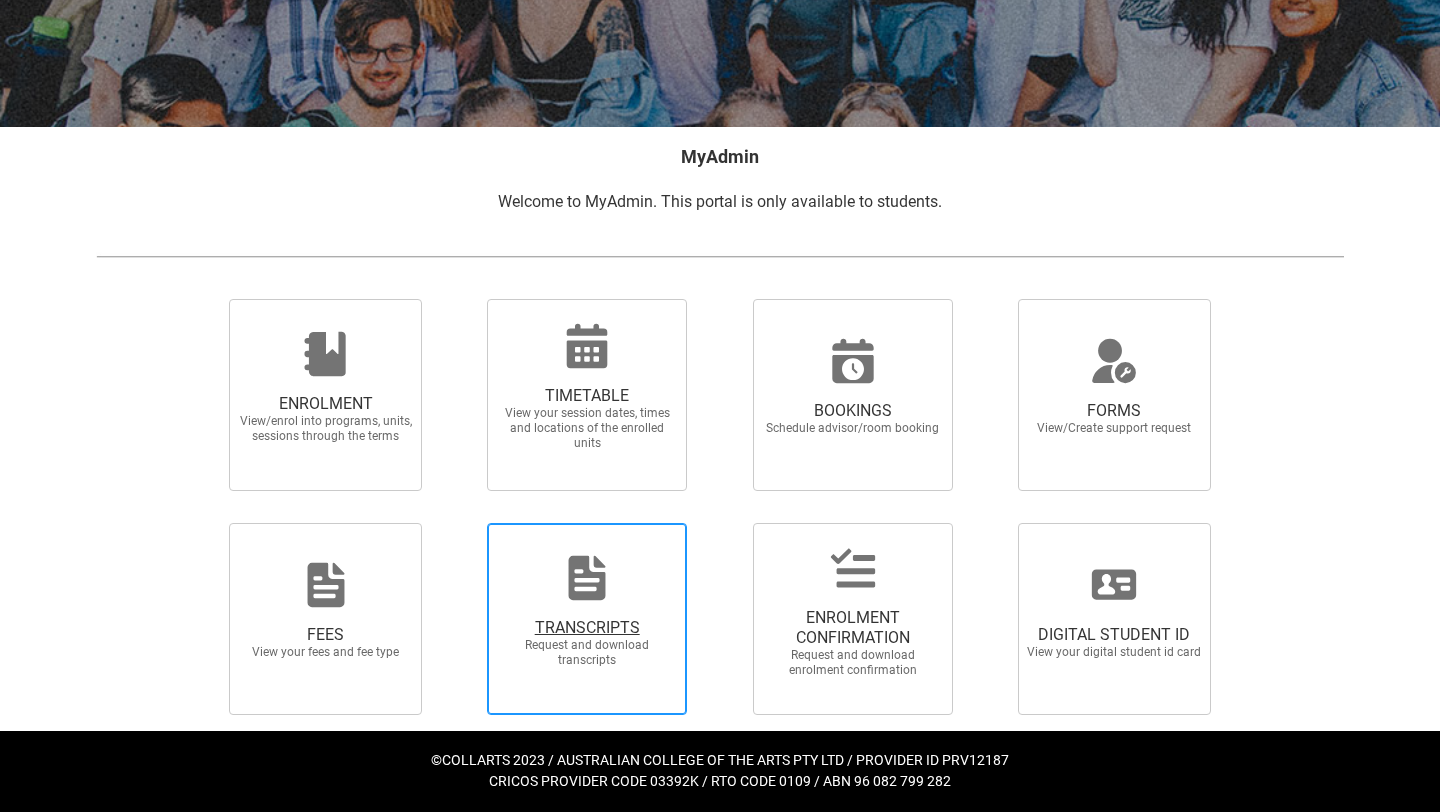 radio on "true" 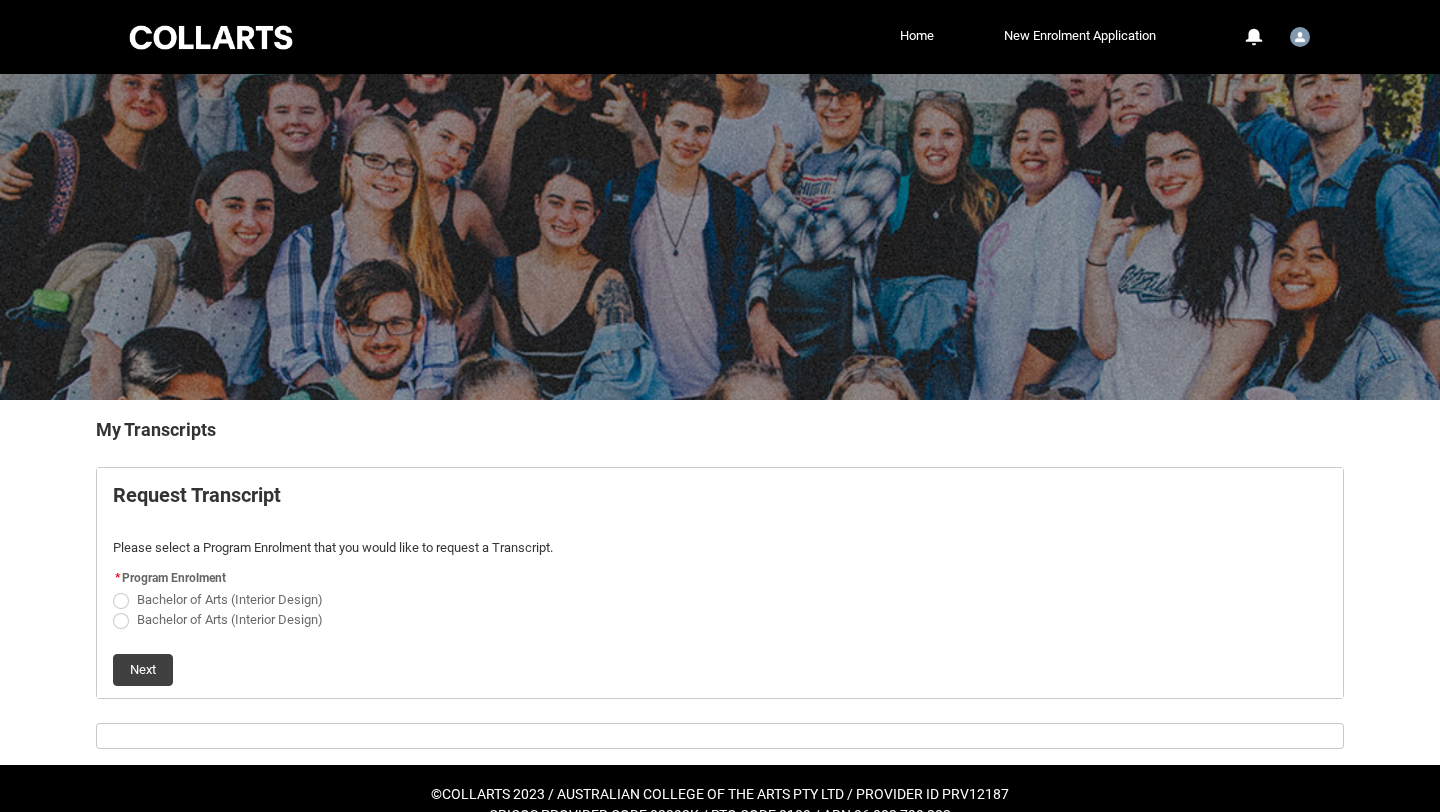 scroll, scrollTop: 33, scrollLeft: 0, axis: vertical 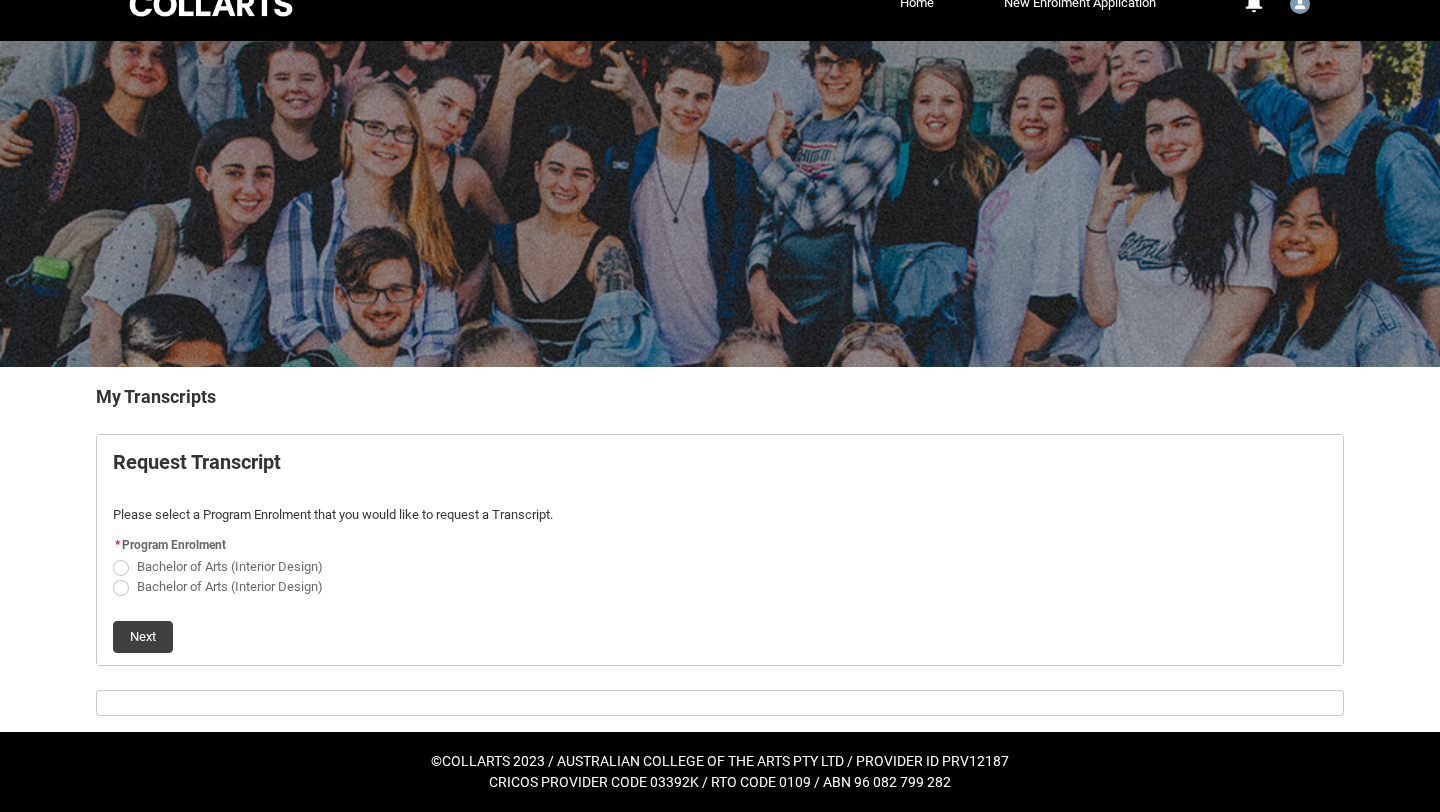 click at bounding box center [121, 568] 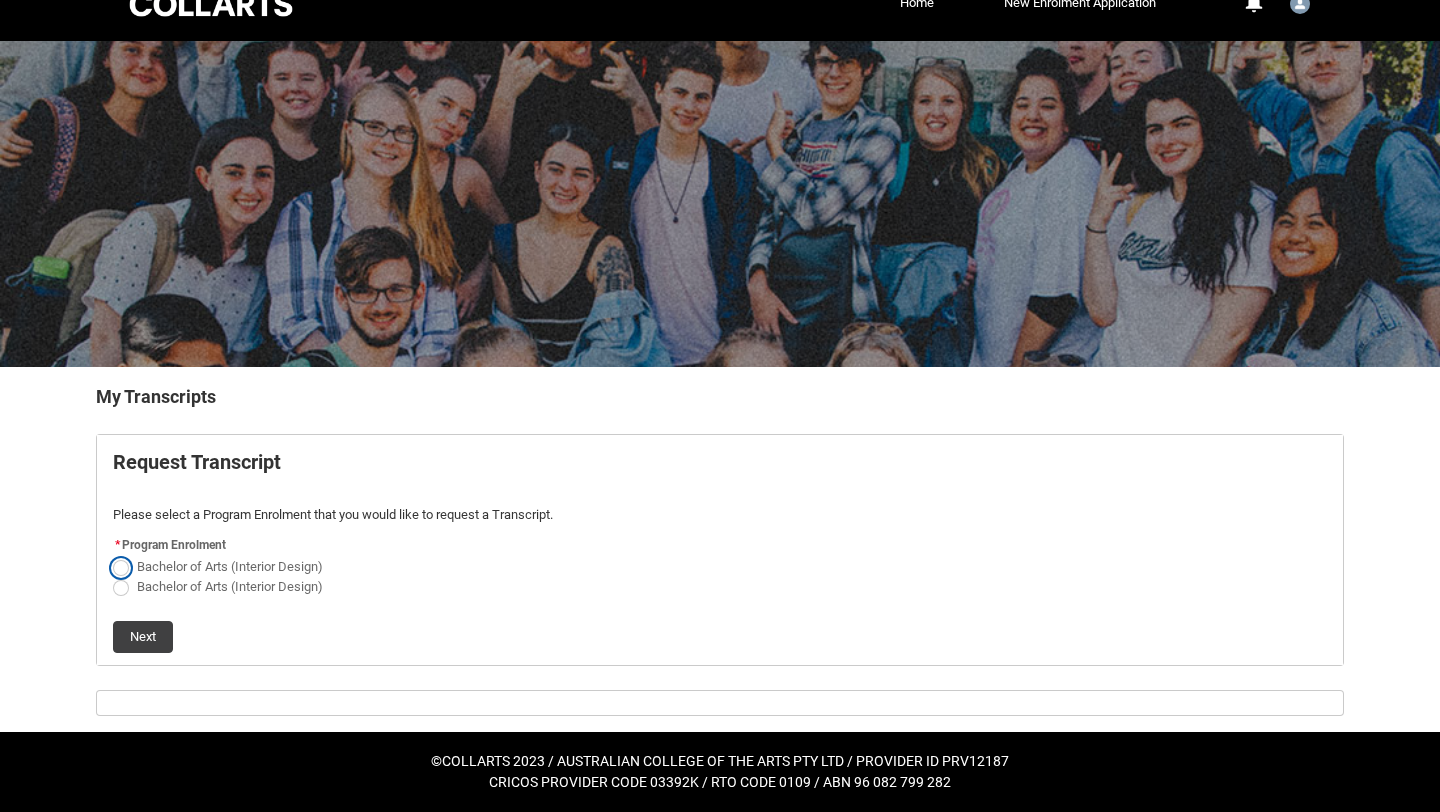 click on "Bachelor of Arts (Interior Design)" at bounding box center [112, 555] 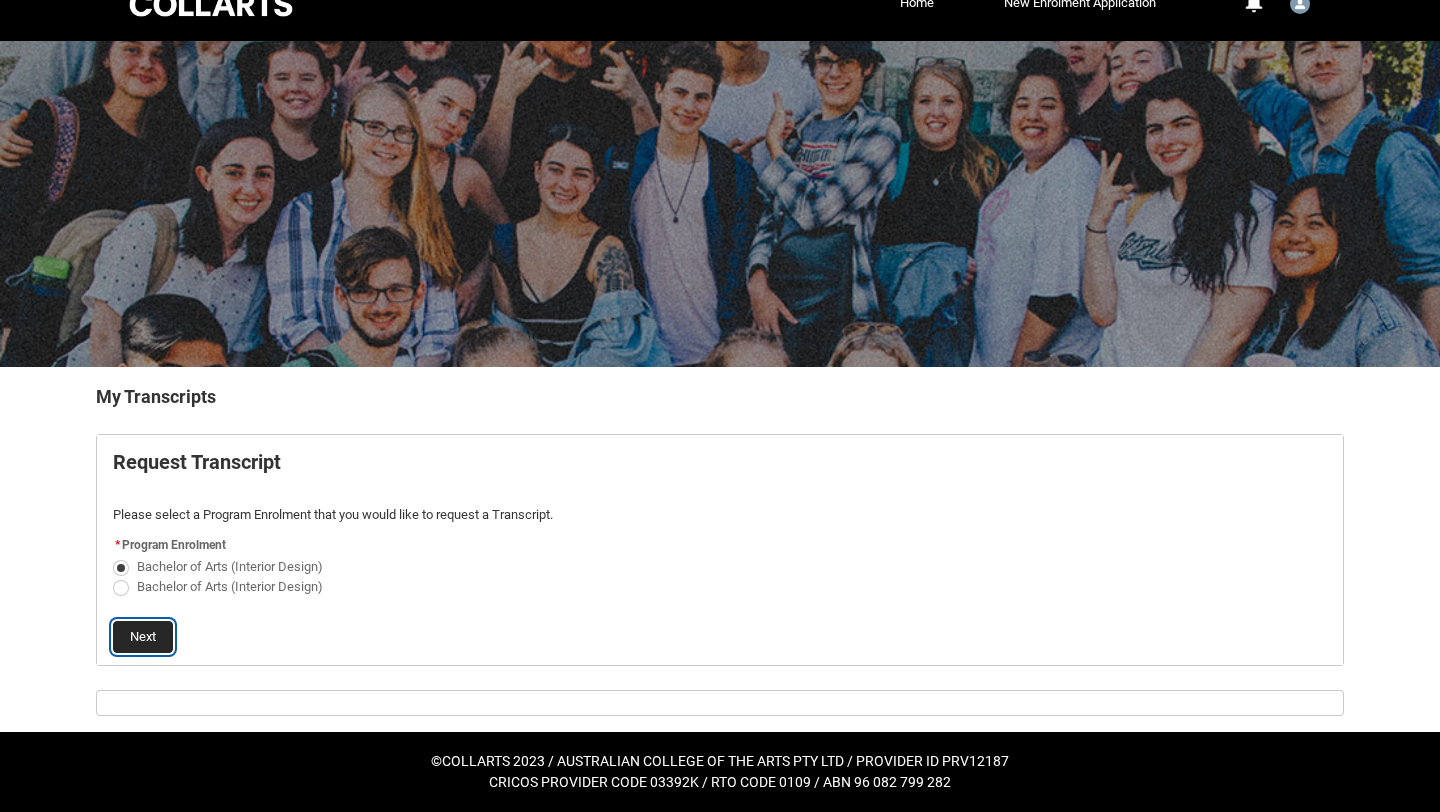 click on "Next" 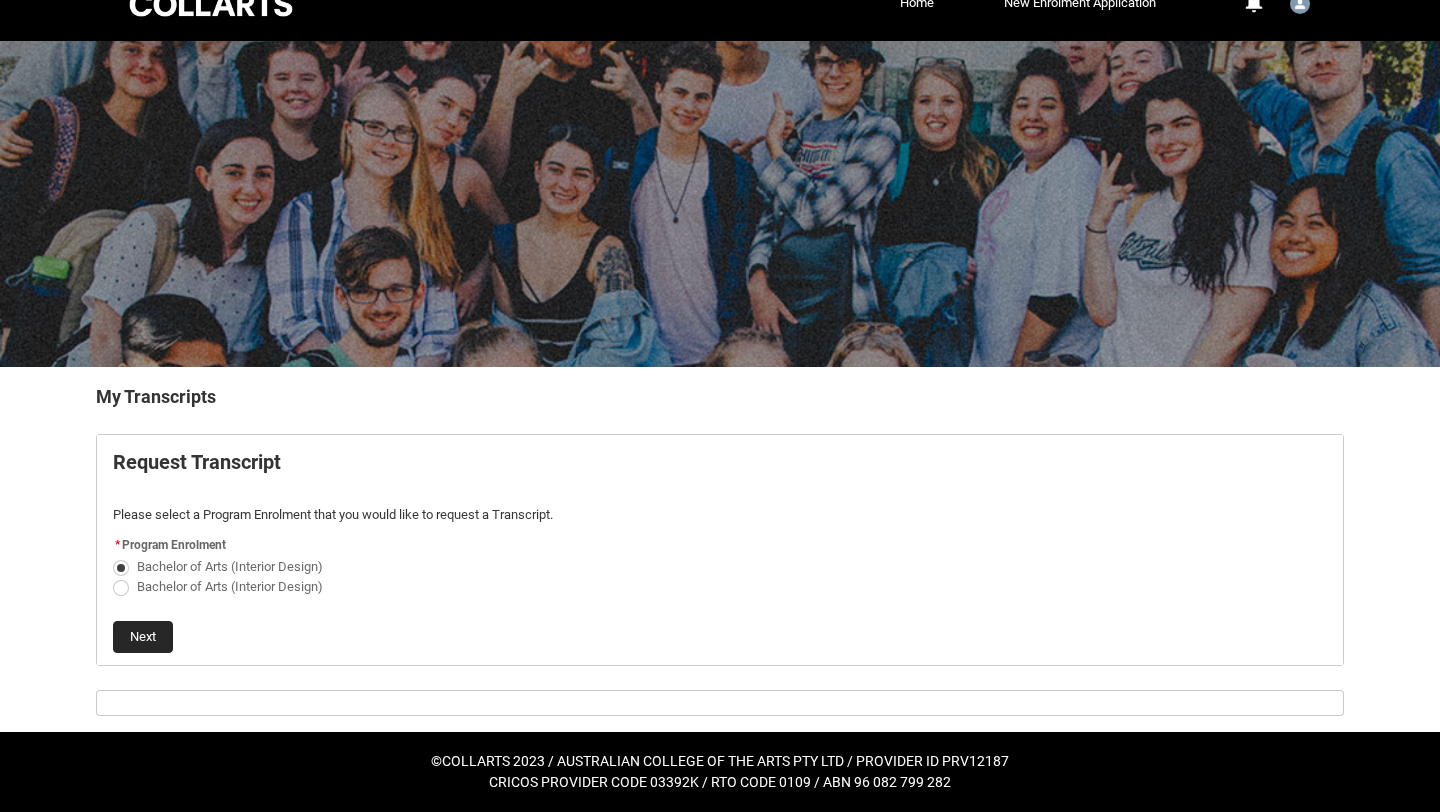 scroll, scrollTop: 0, scrollLeft: 0, axis: both 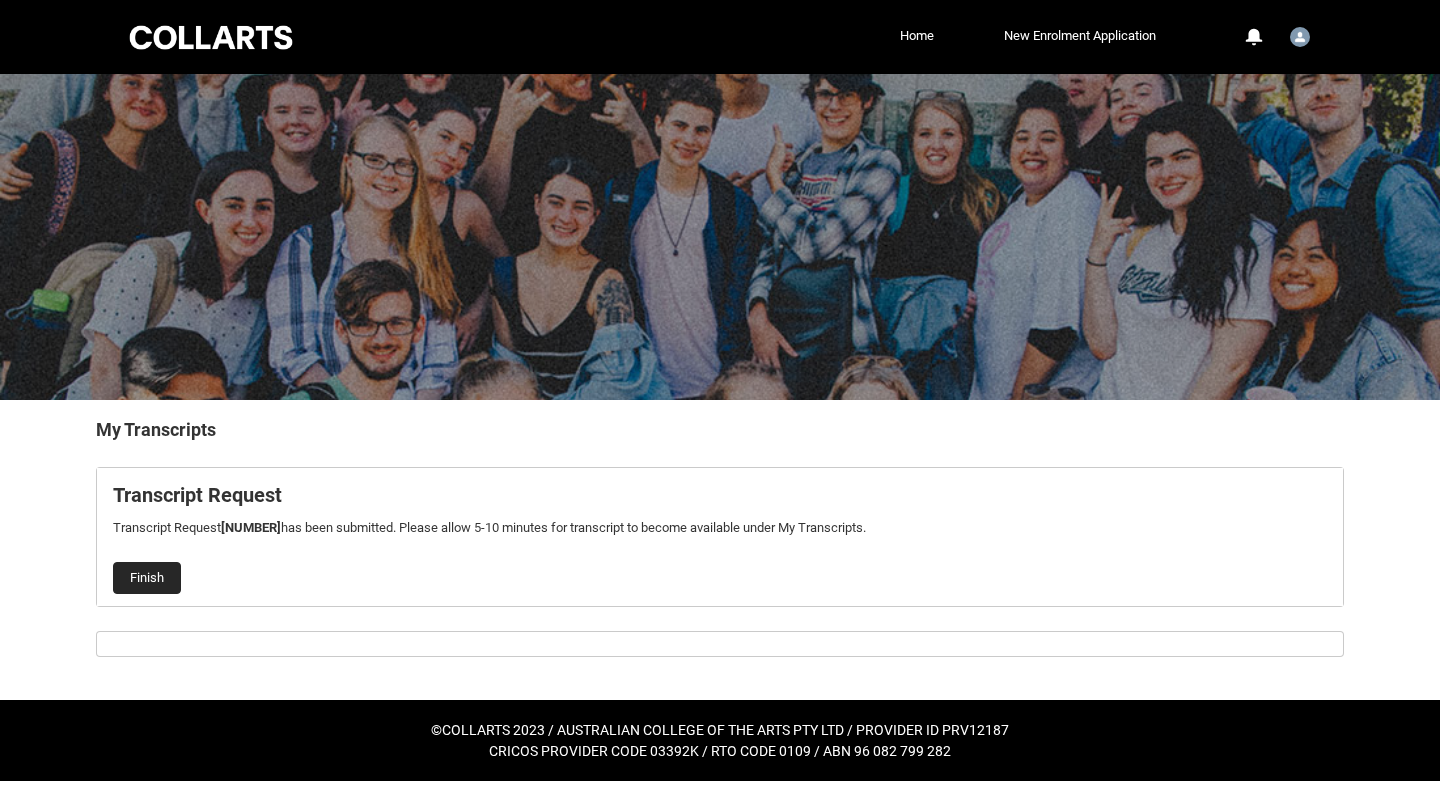 click on "Finish" 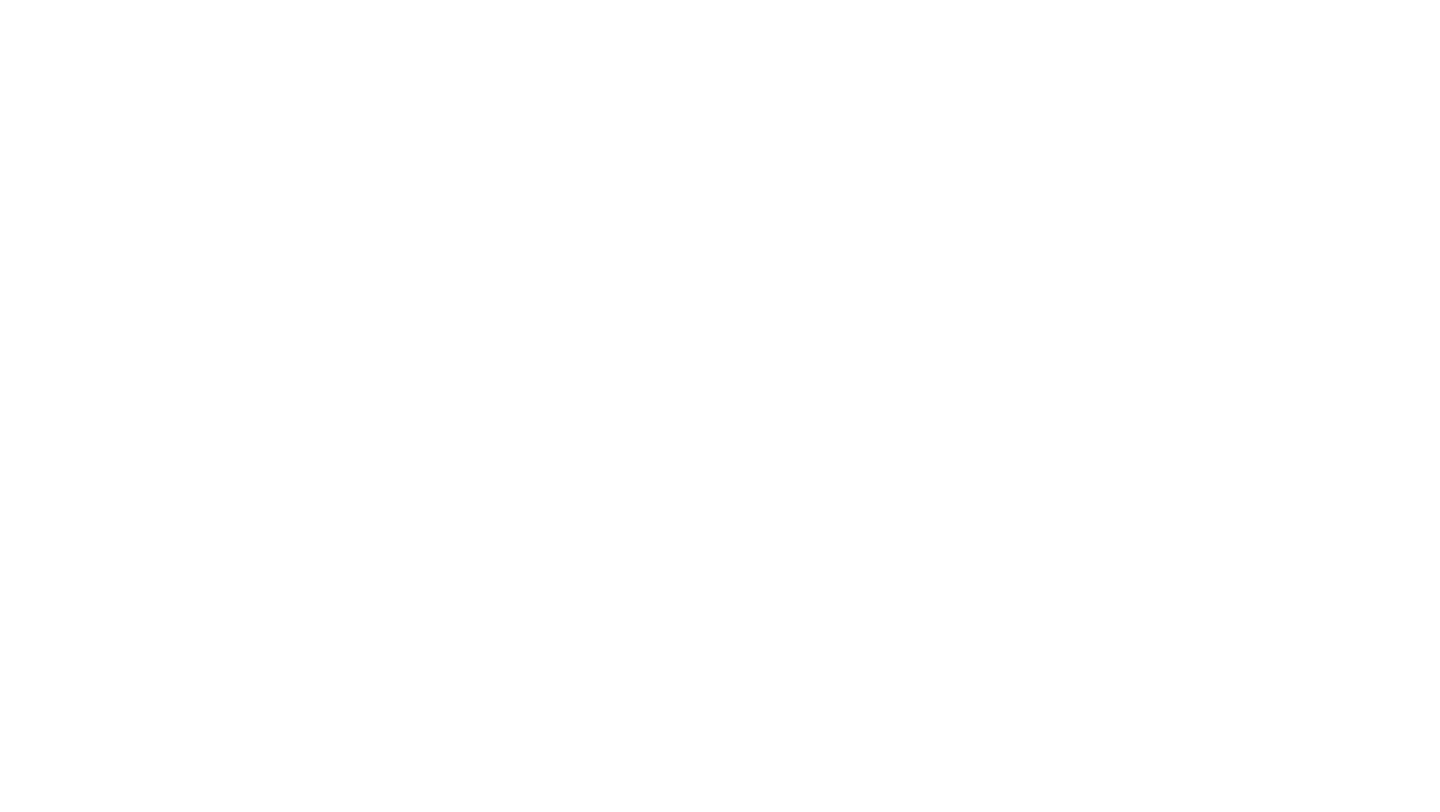 scroll, scrollTop: 0, scrollLeft: 0, axis: both 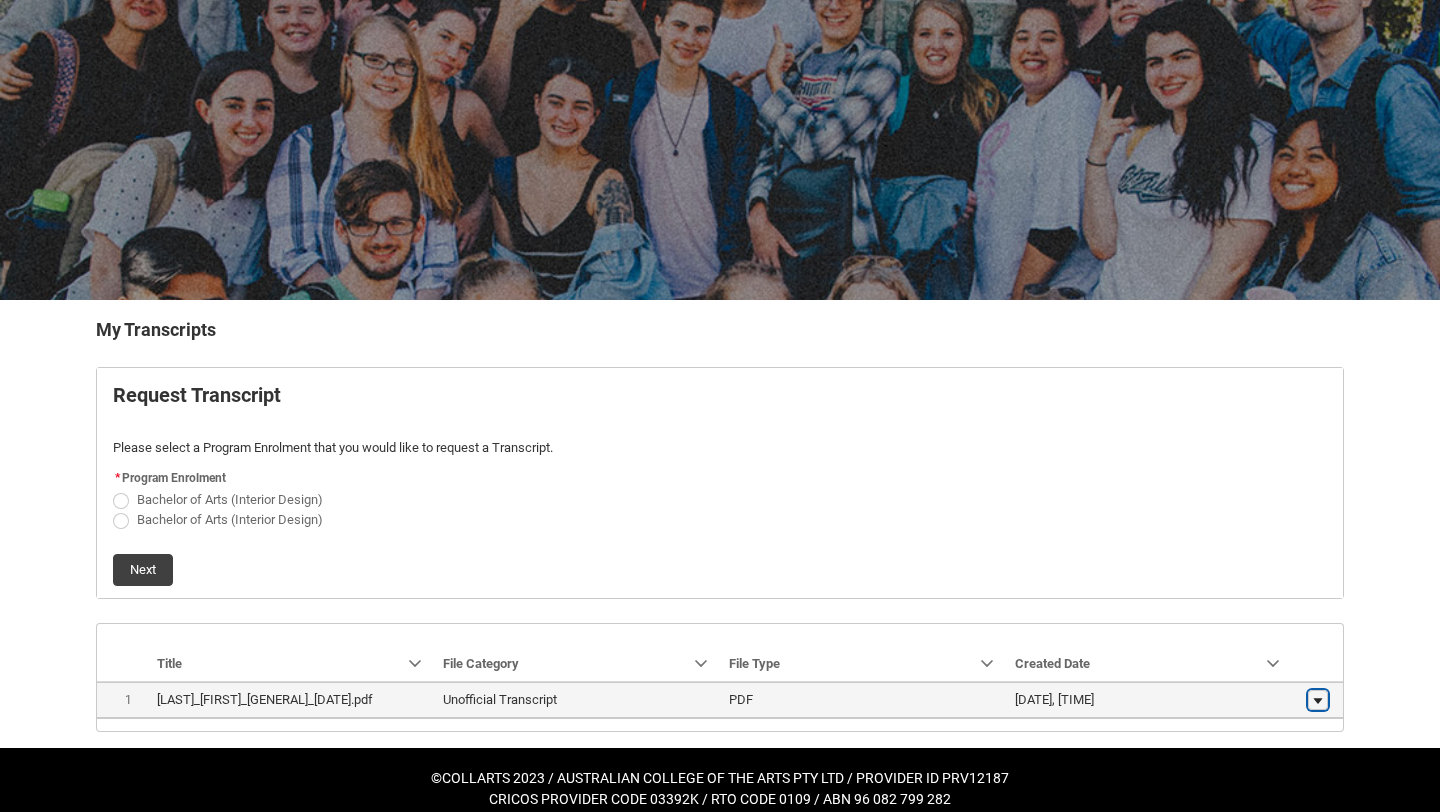 click on "Show actions" at bounding box center (1318, 700) 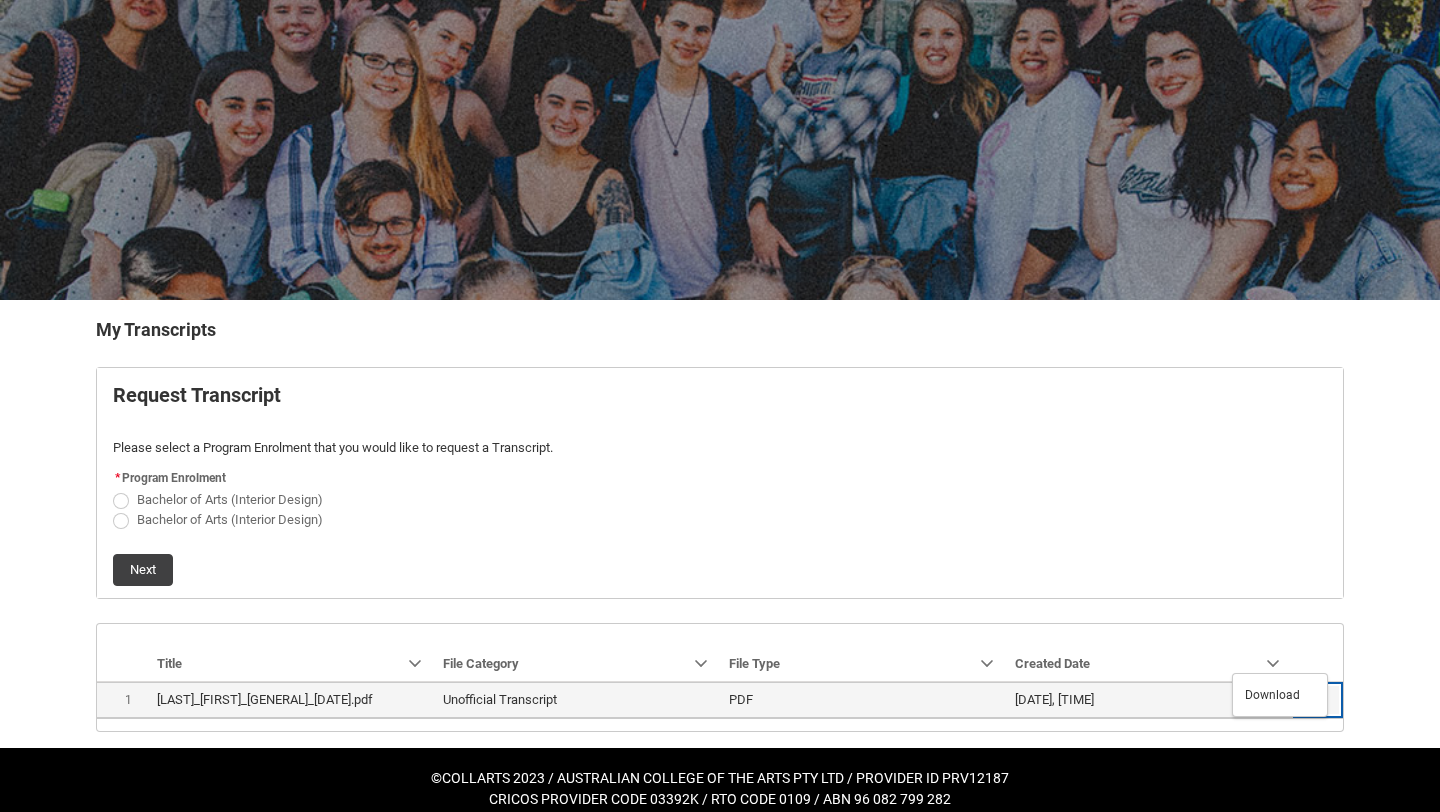 scroll, scrollTop: 117, scrollLeft: 0, axis: vertical 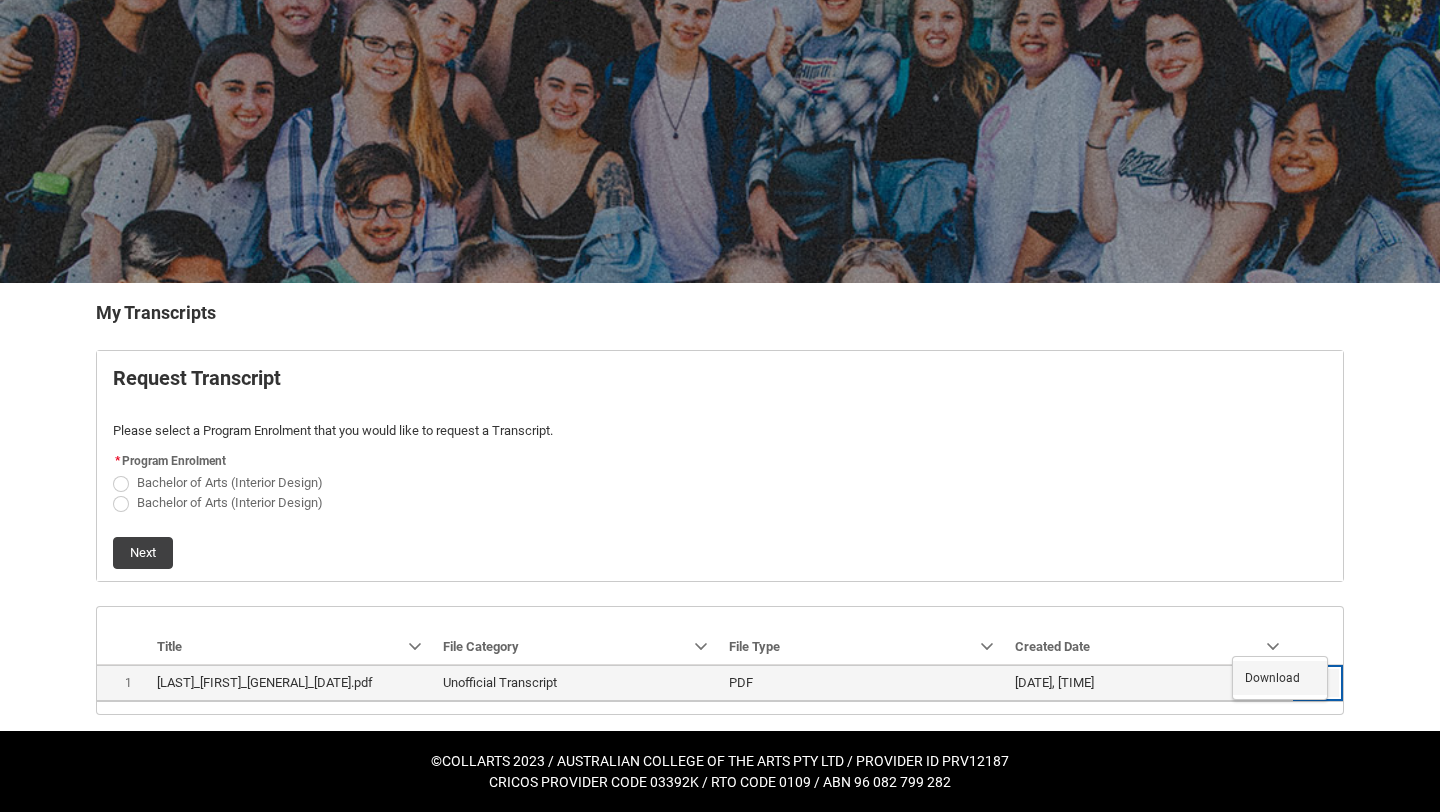 click on "Download" at bounding box center [1272, 678] 